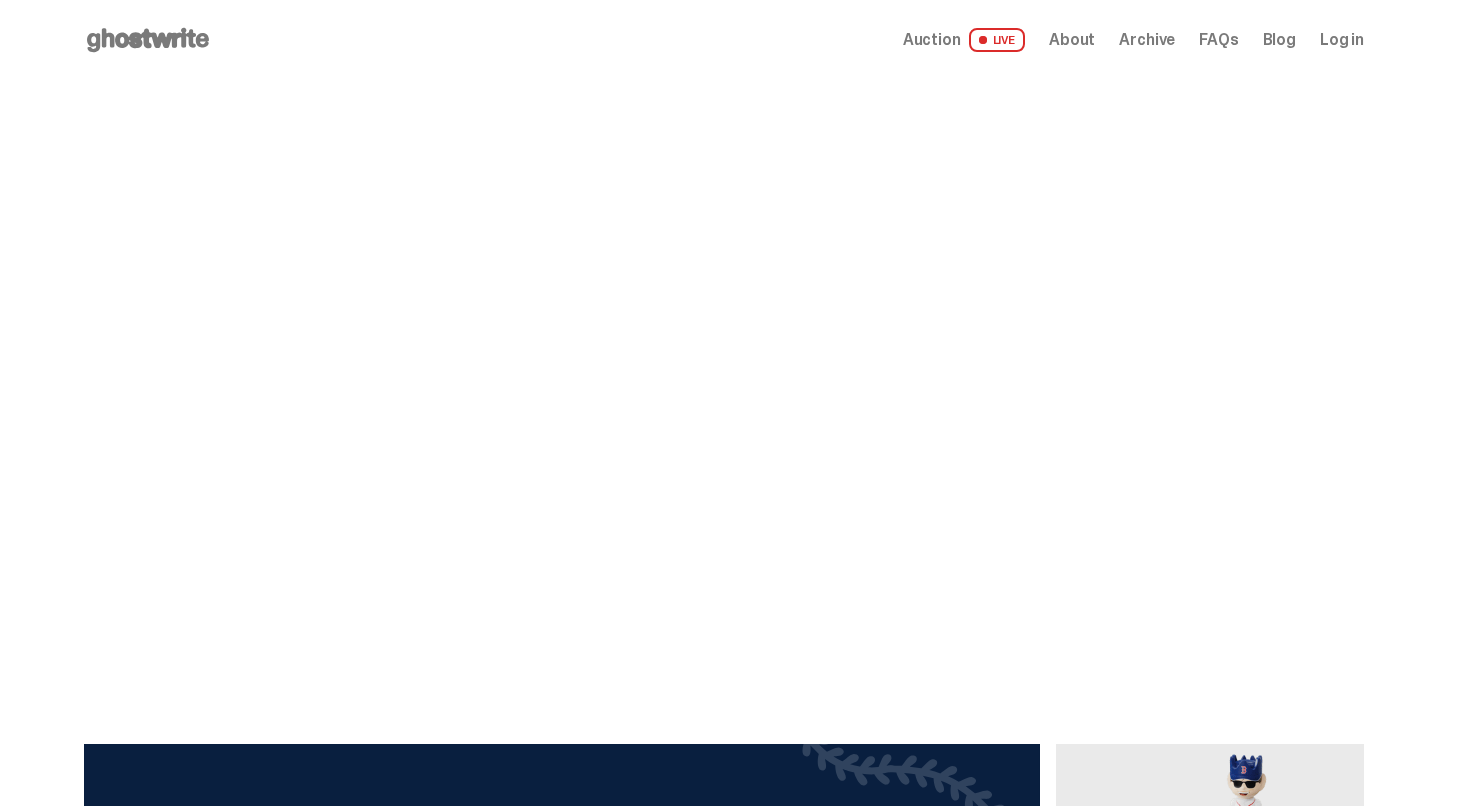 scroll, scrollTop: 0, scrollLeft: 0, axis: both 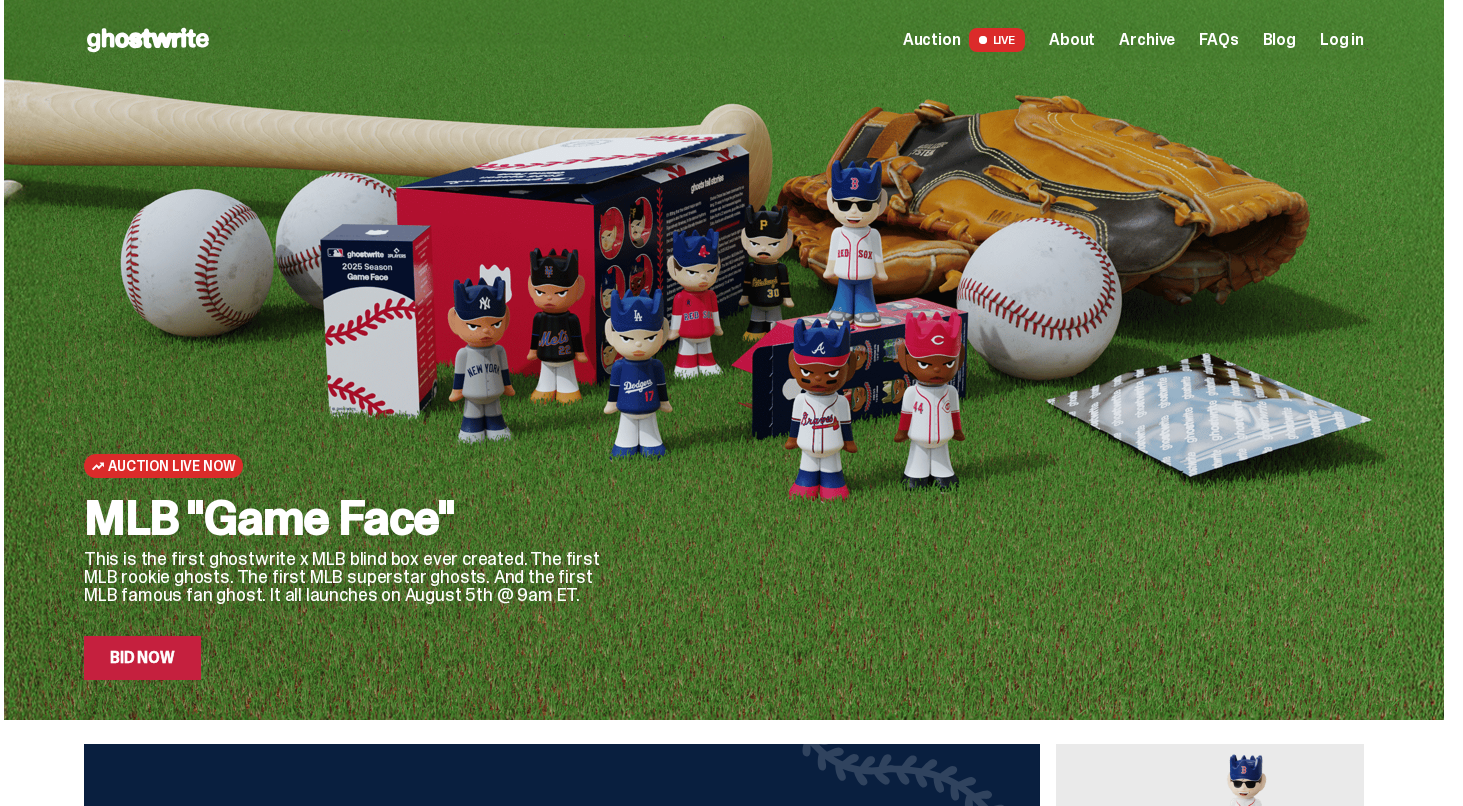 click on "Bid Now" at bounding box center (142, 658) 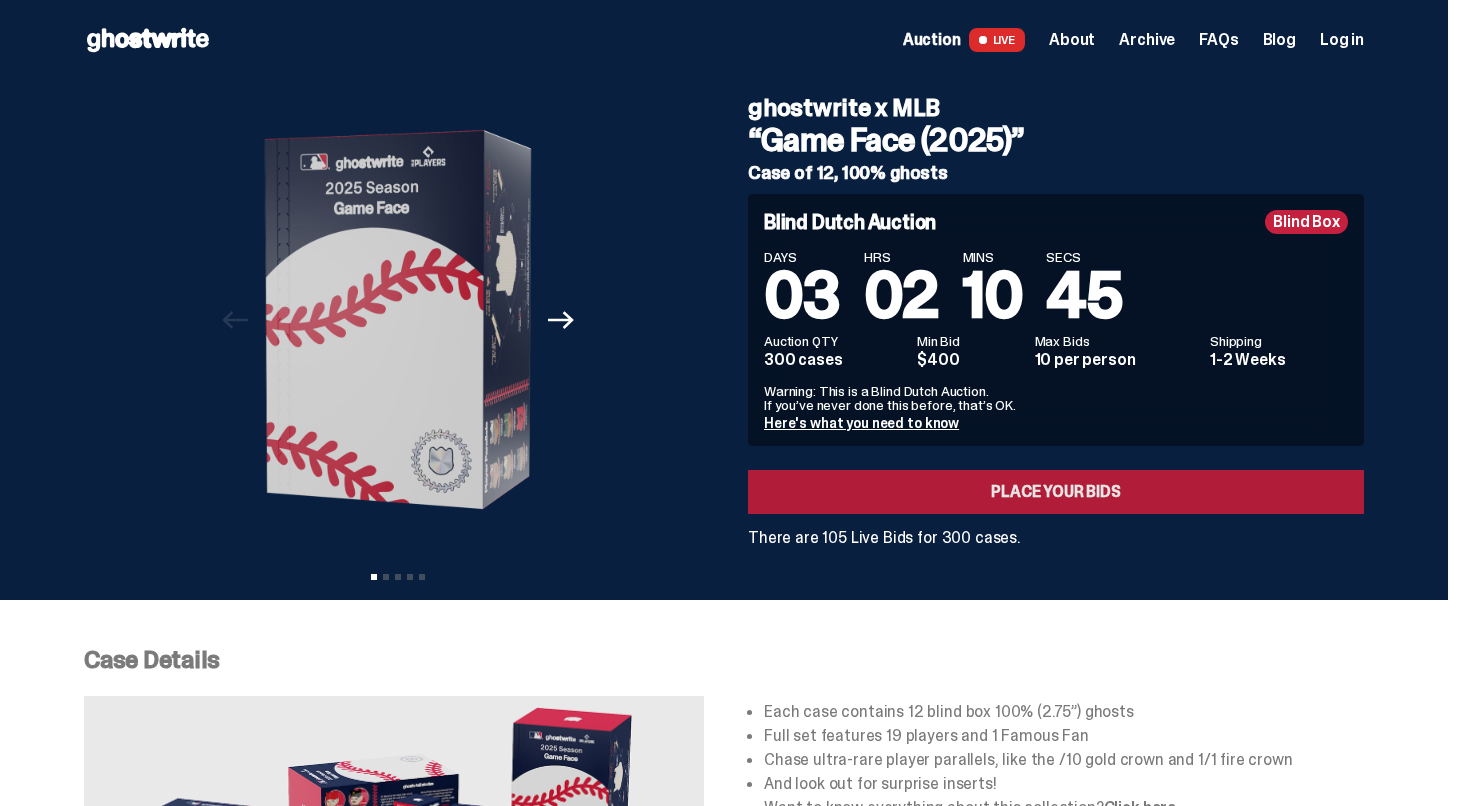 click on "Place your Bids" at bounding box center (1056, 492) 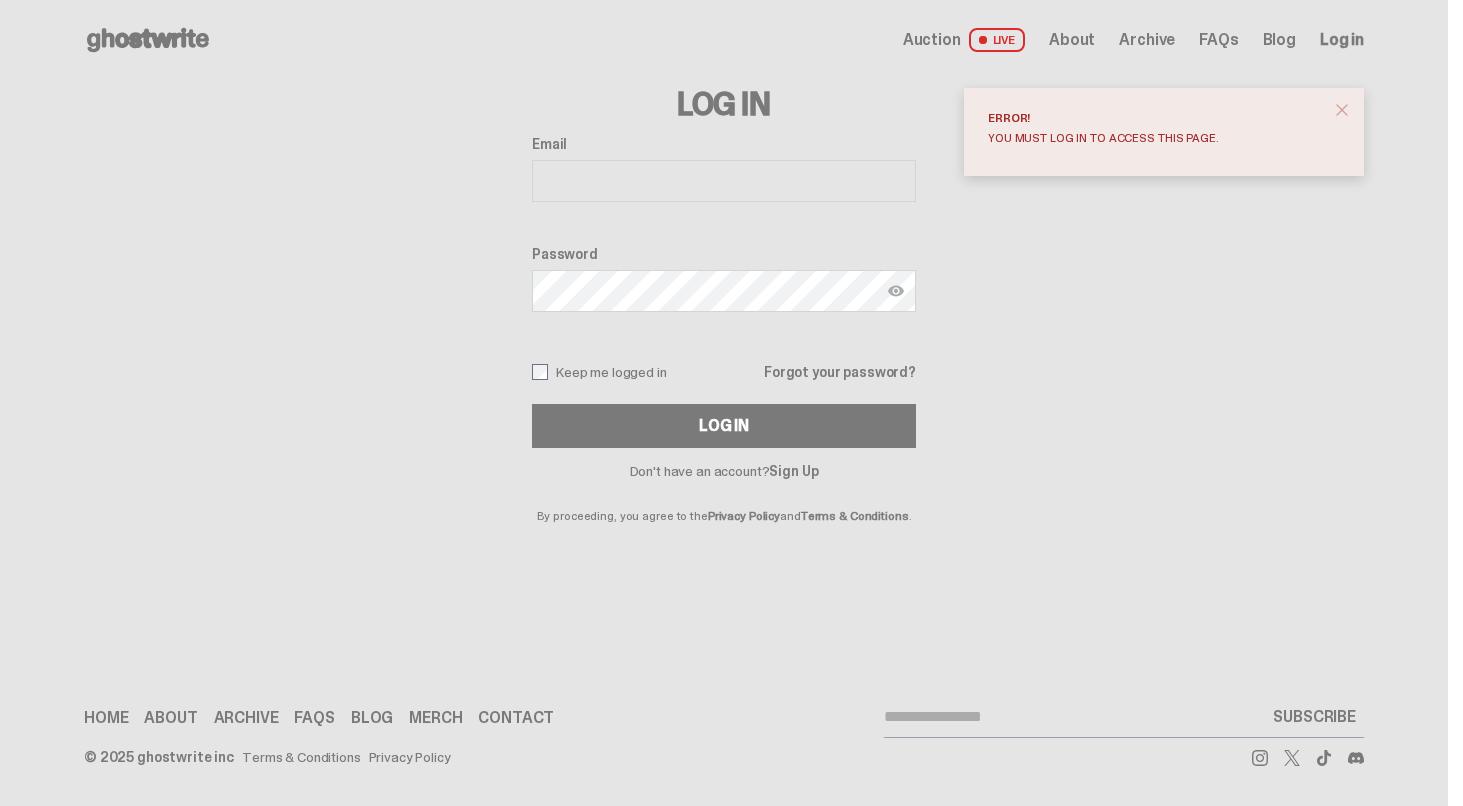 scroll, scrollTop: 0, scrollLeft: 0, axis: both 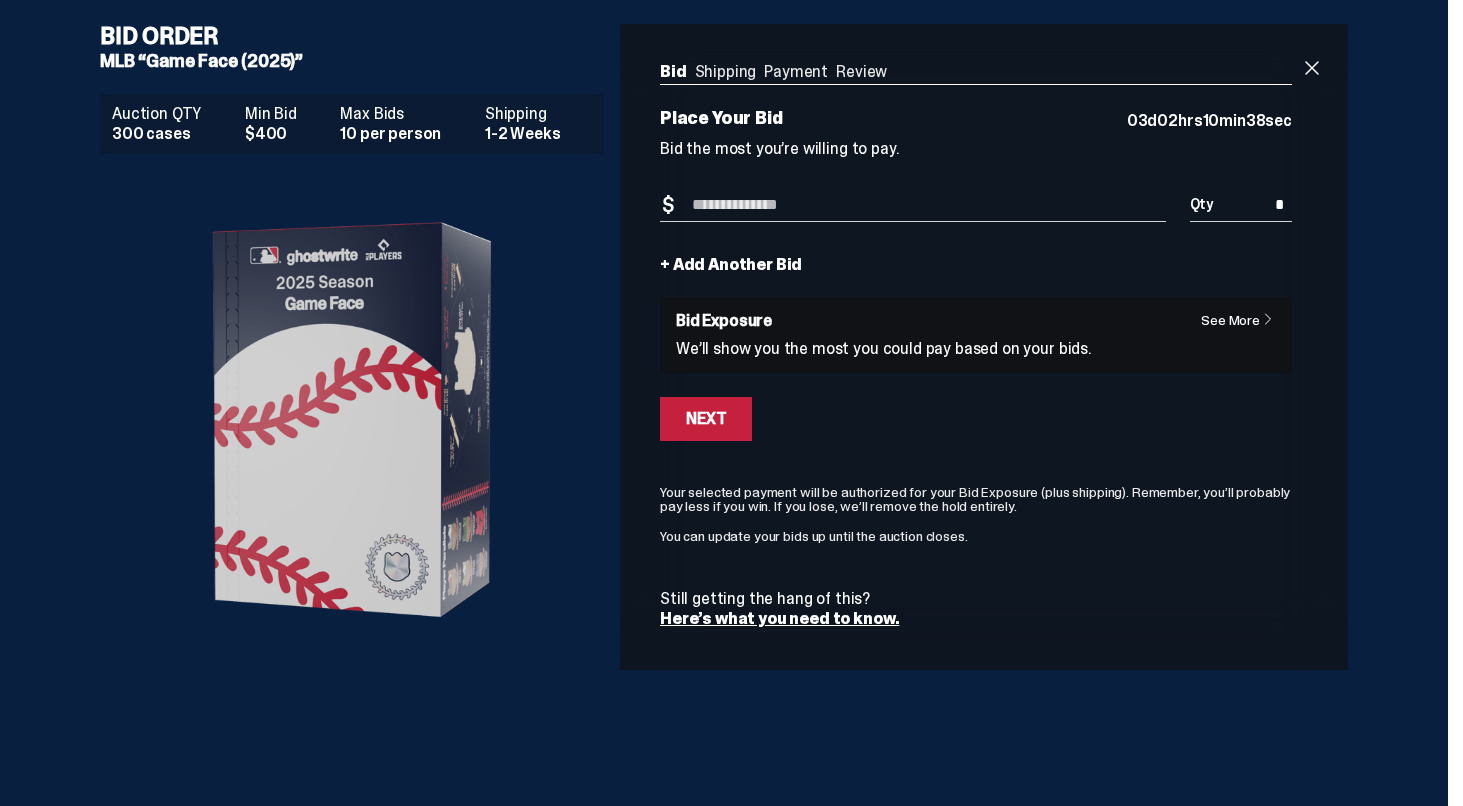 click on "Bid Amount" at bounding box center [913, 205] 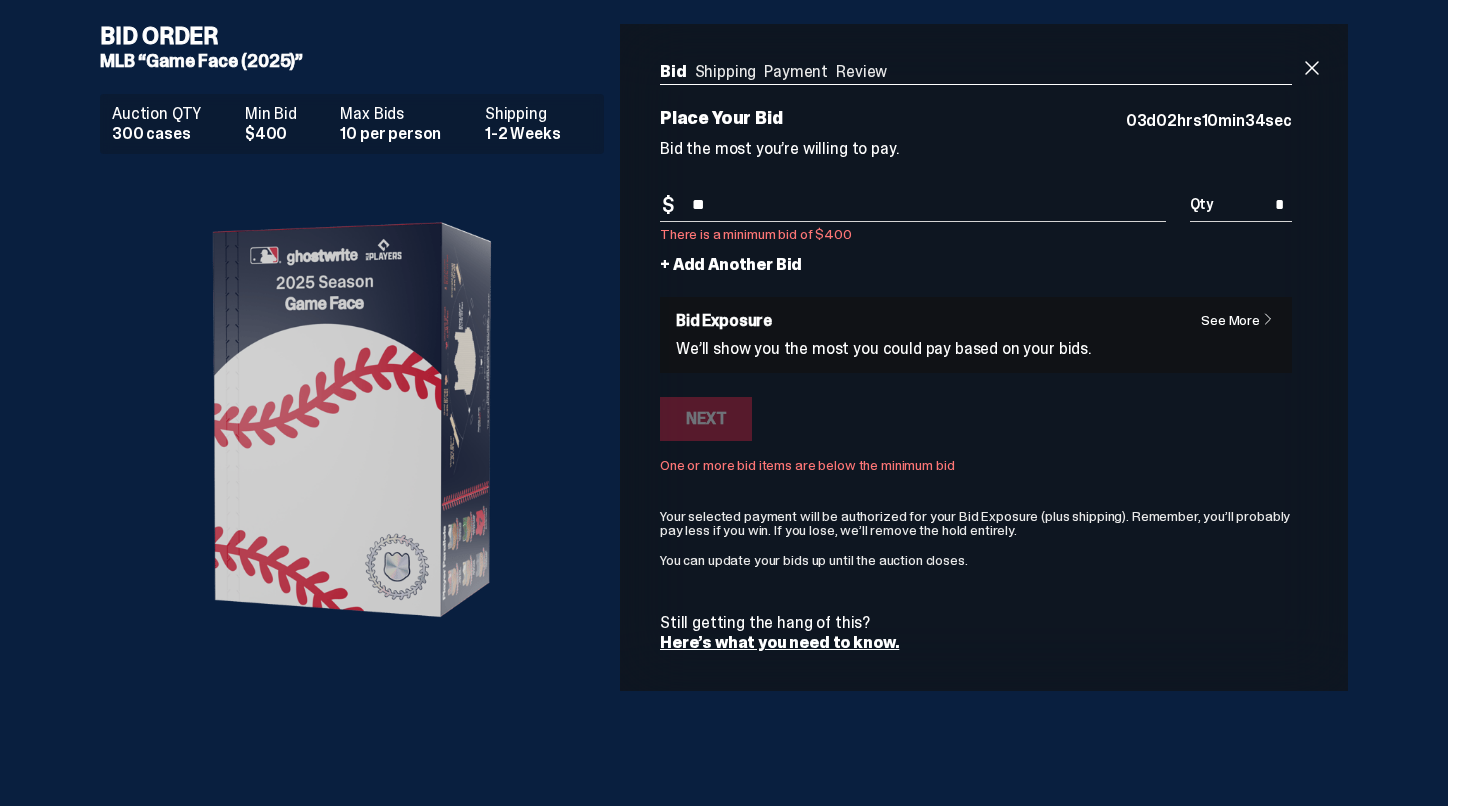 type on "*" 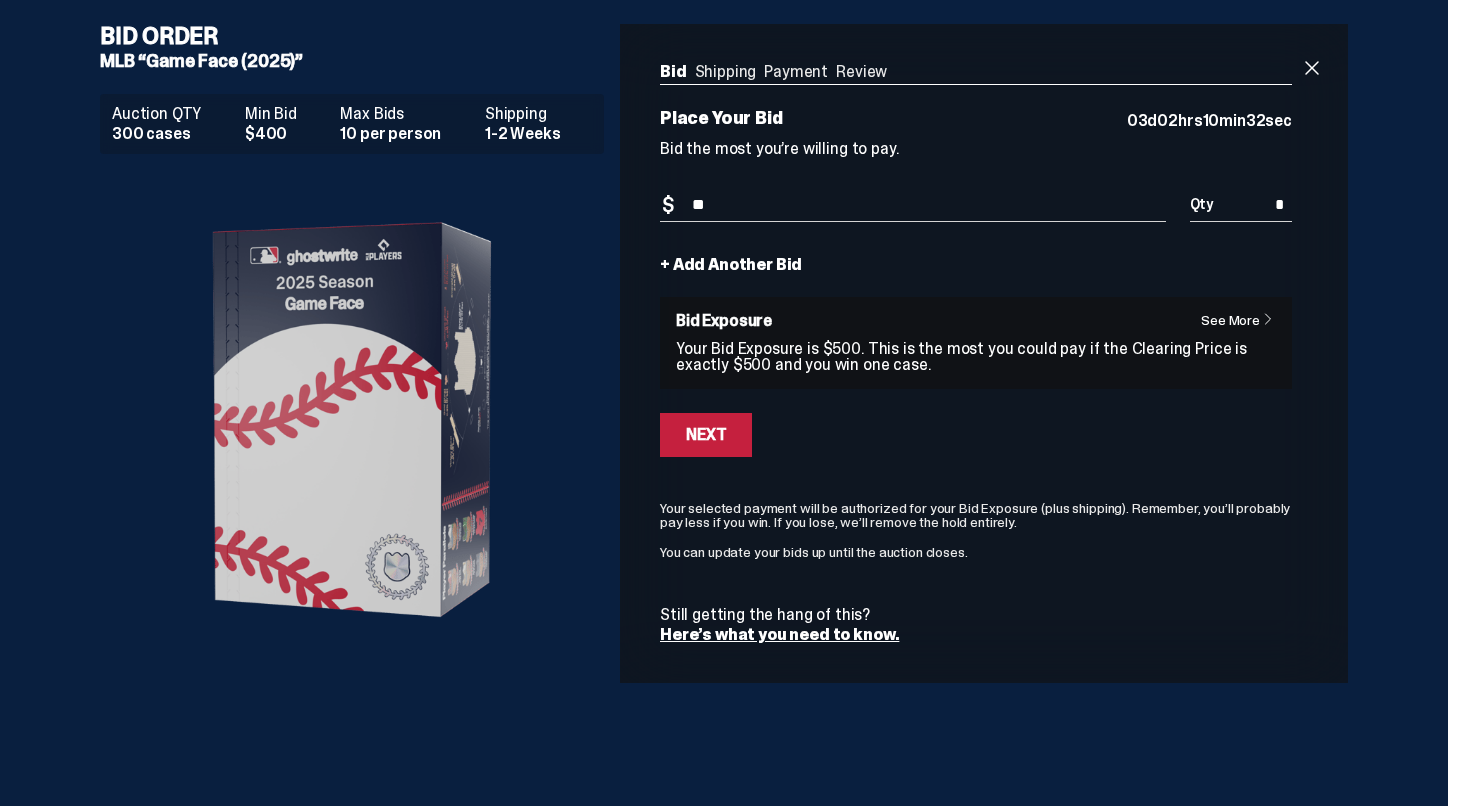 type on "*" 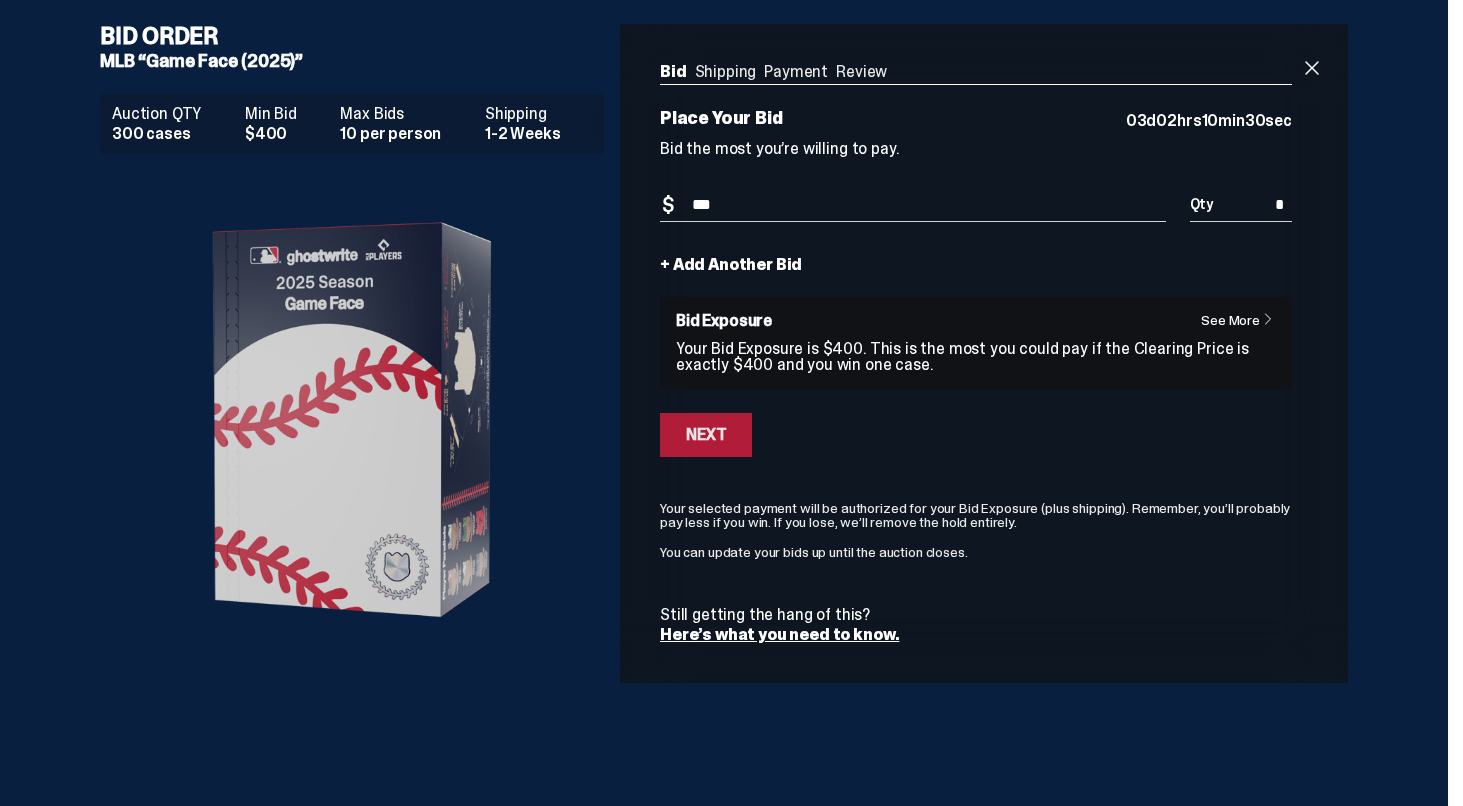 type on "***" 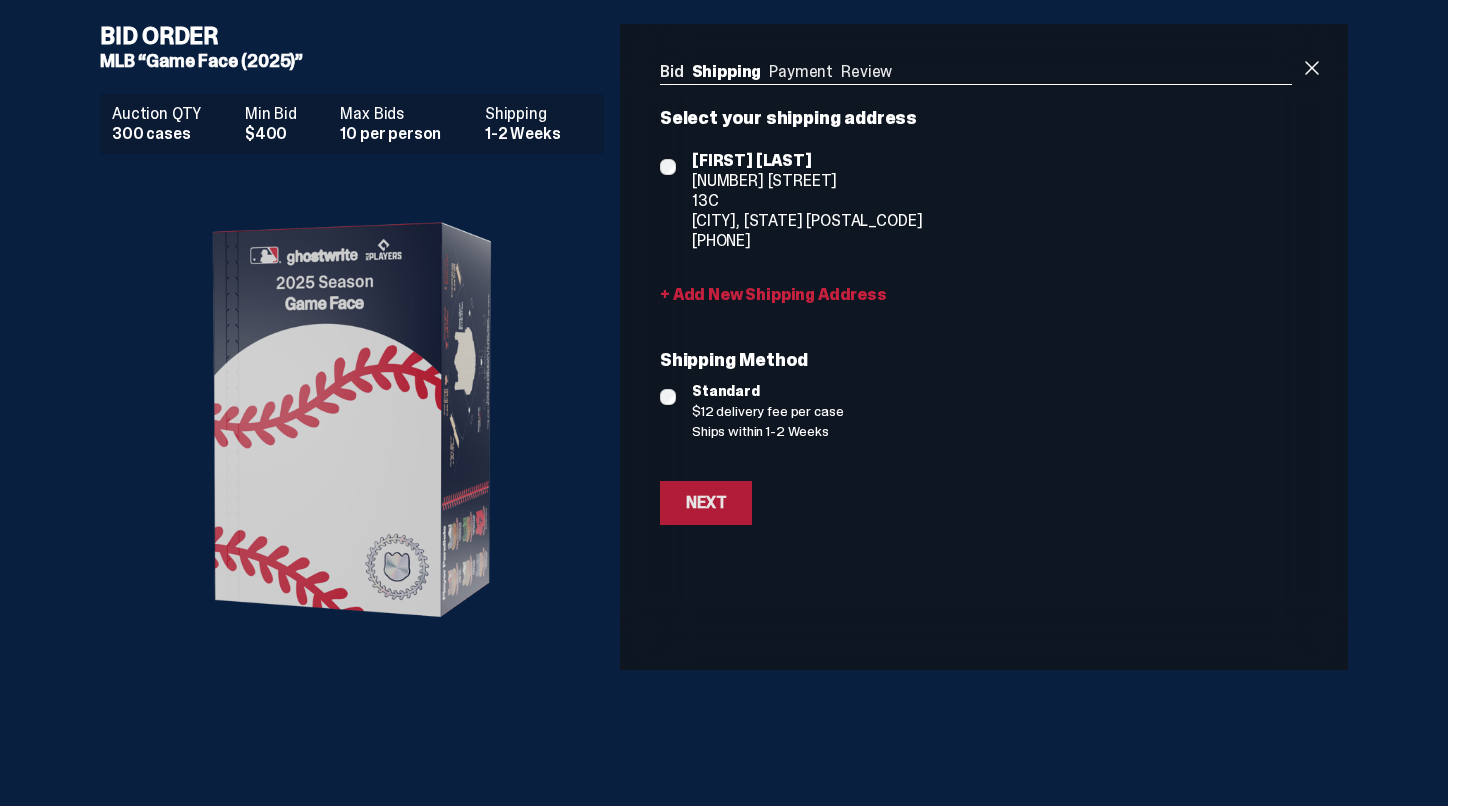 click on "Next" at bounding box center [706, 503] 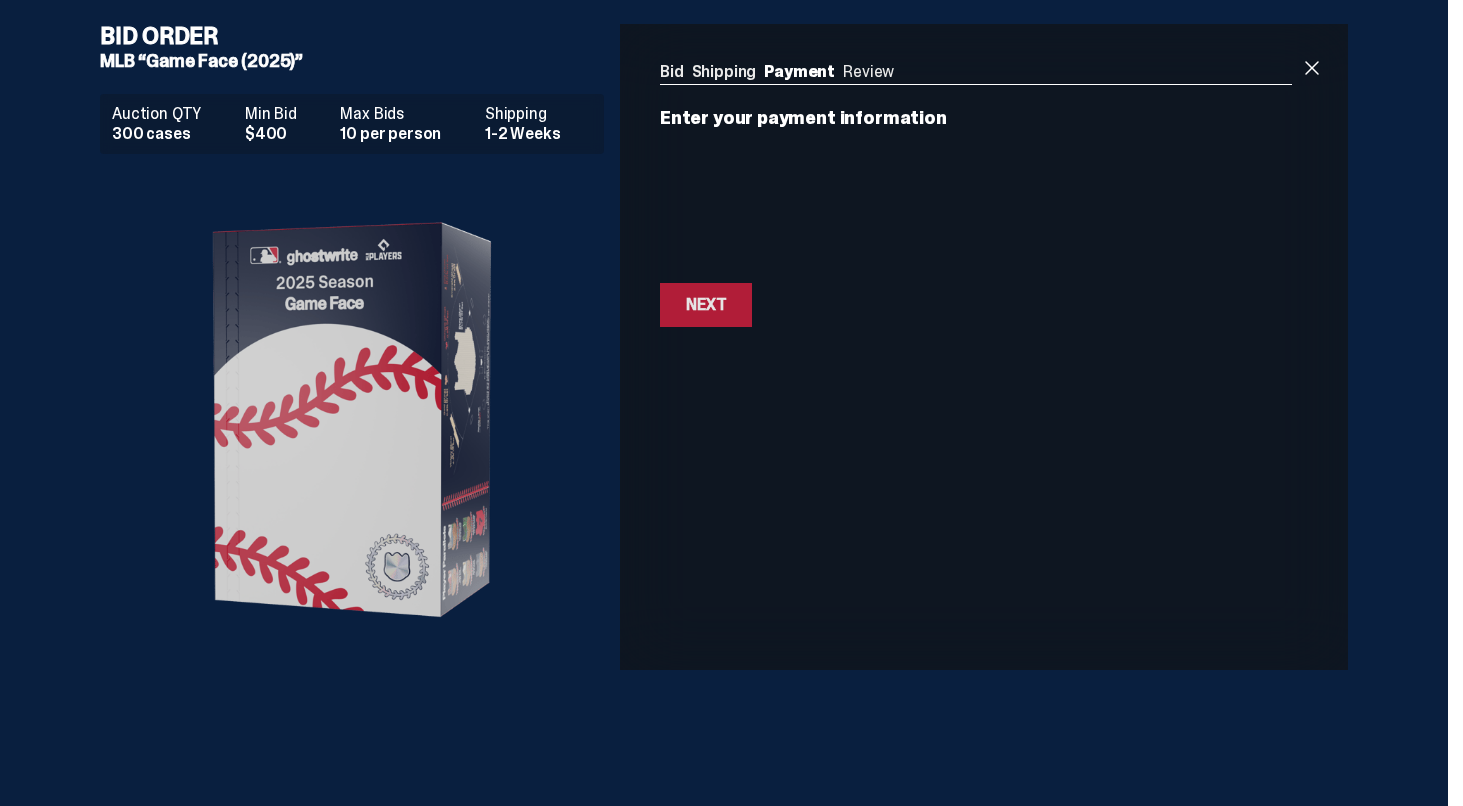 click on "Next
Next" at bounding box center (706, 305) 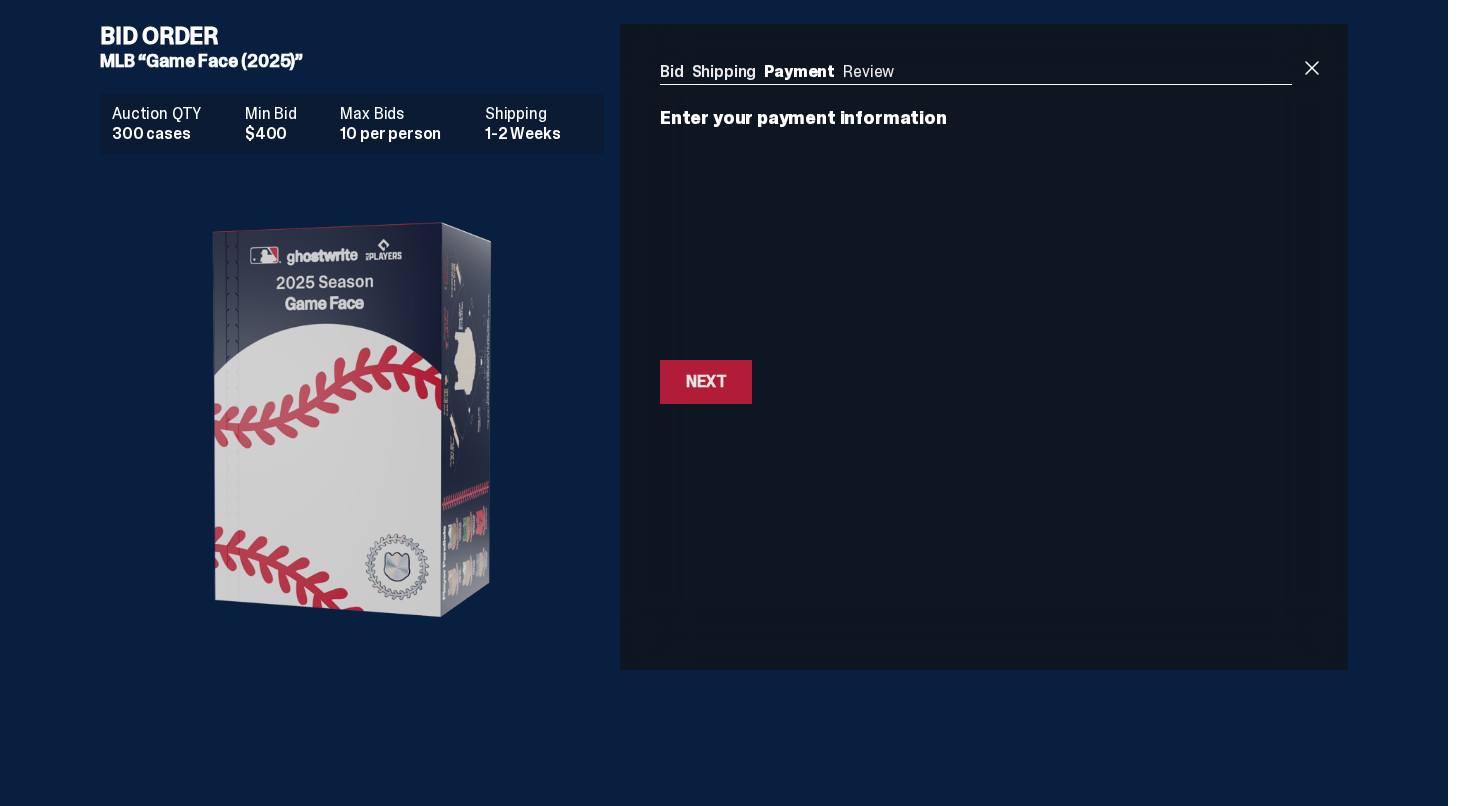 click on "Next
Next" at bounding box center [706, 382] 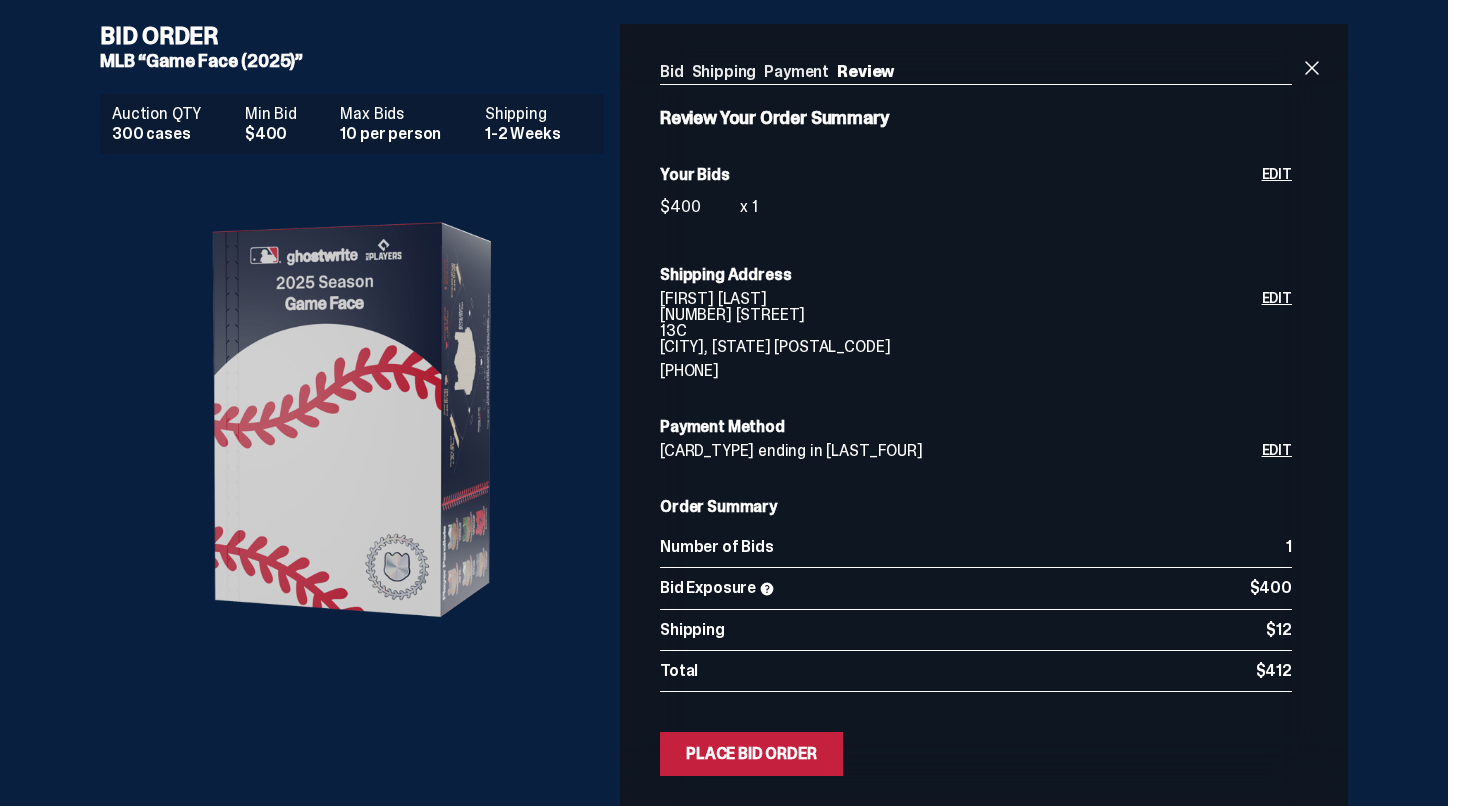 scroll, scrollTop: 54, scrollLeft: 0, axis: vertical 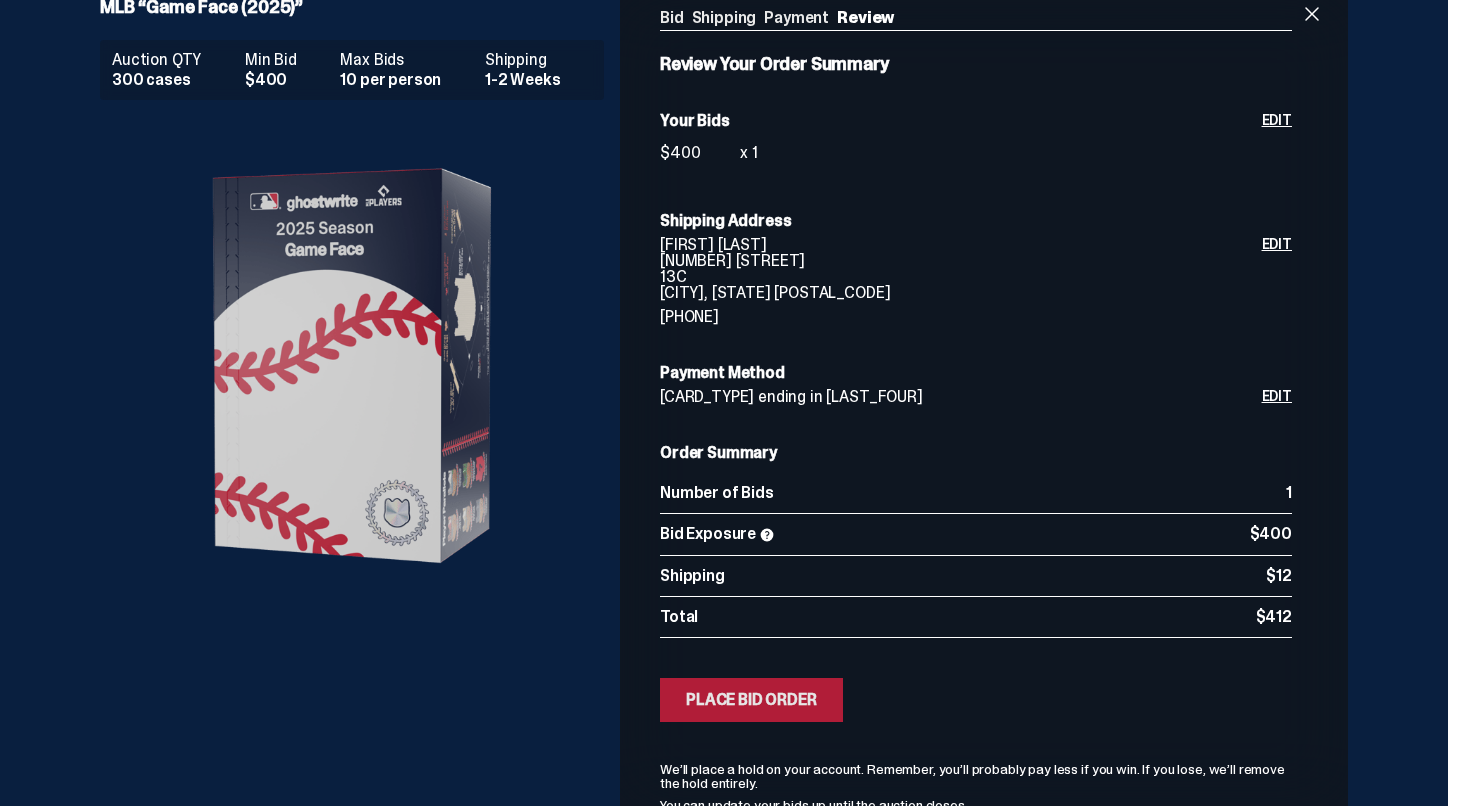 click on "Submitting Bids
Place Bid Order" at bounding box center [751, 700] 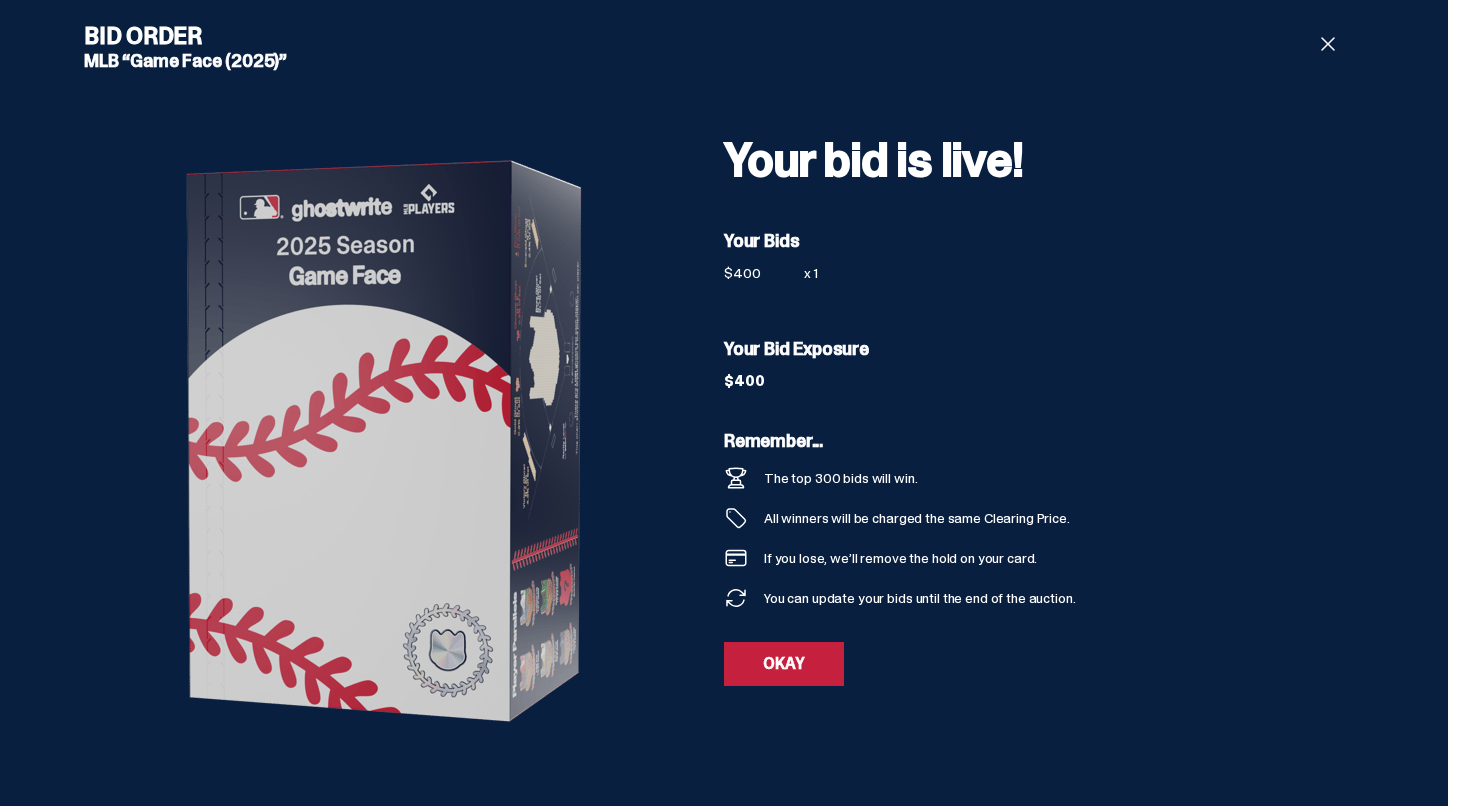 scroll, scrollTop: 0, scrollLeft: 0, axis: both 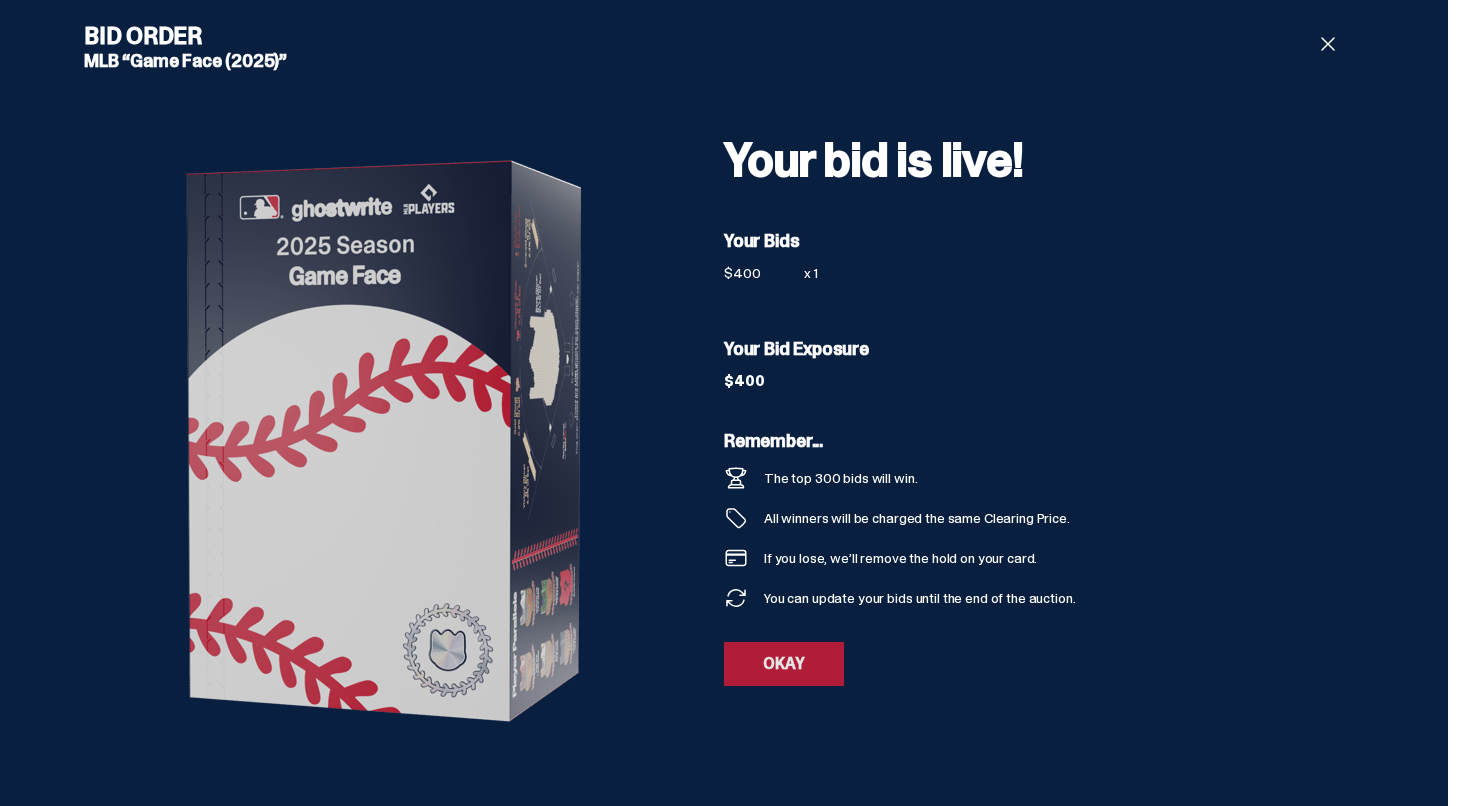 click on "OKAY" at bounding box center (784, 664) 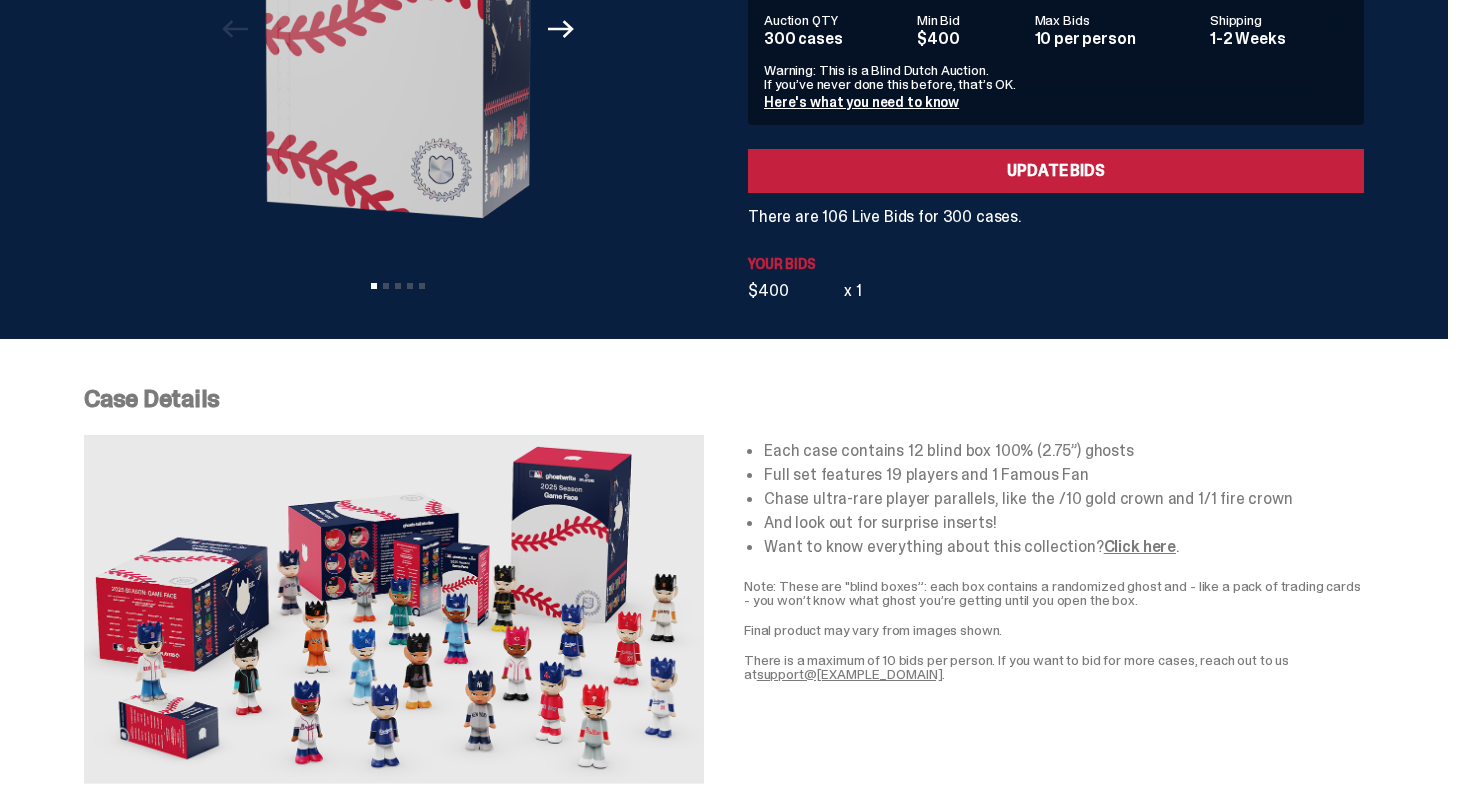 scroll, scrollTop: 0, scrollLeft: 0, axis: both 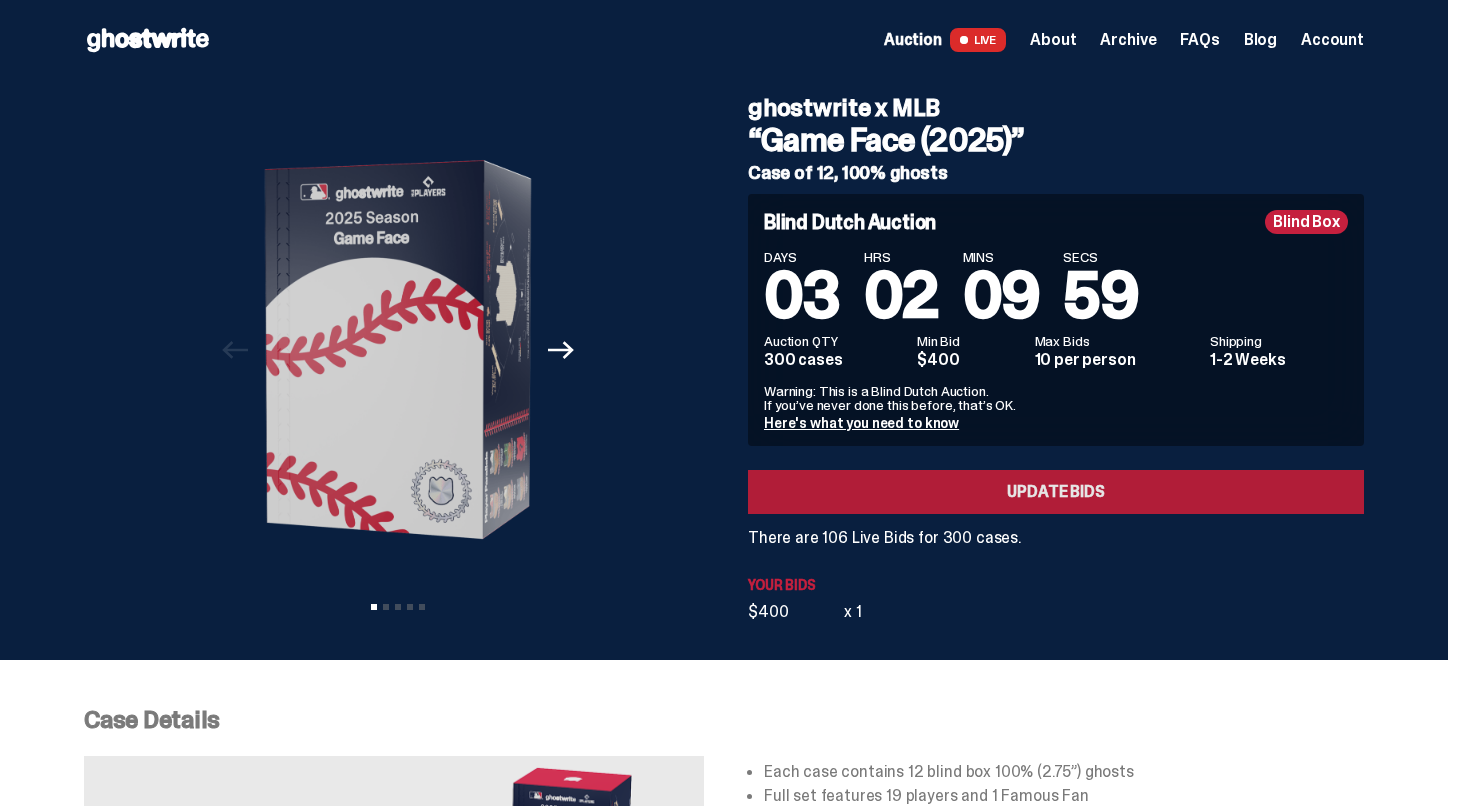 click on "Update Bids" at bounding box center [1056, 492] 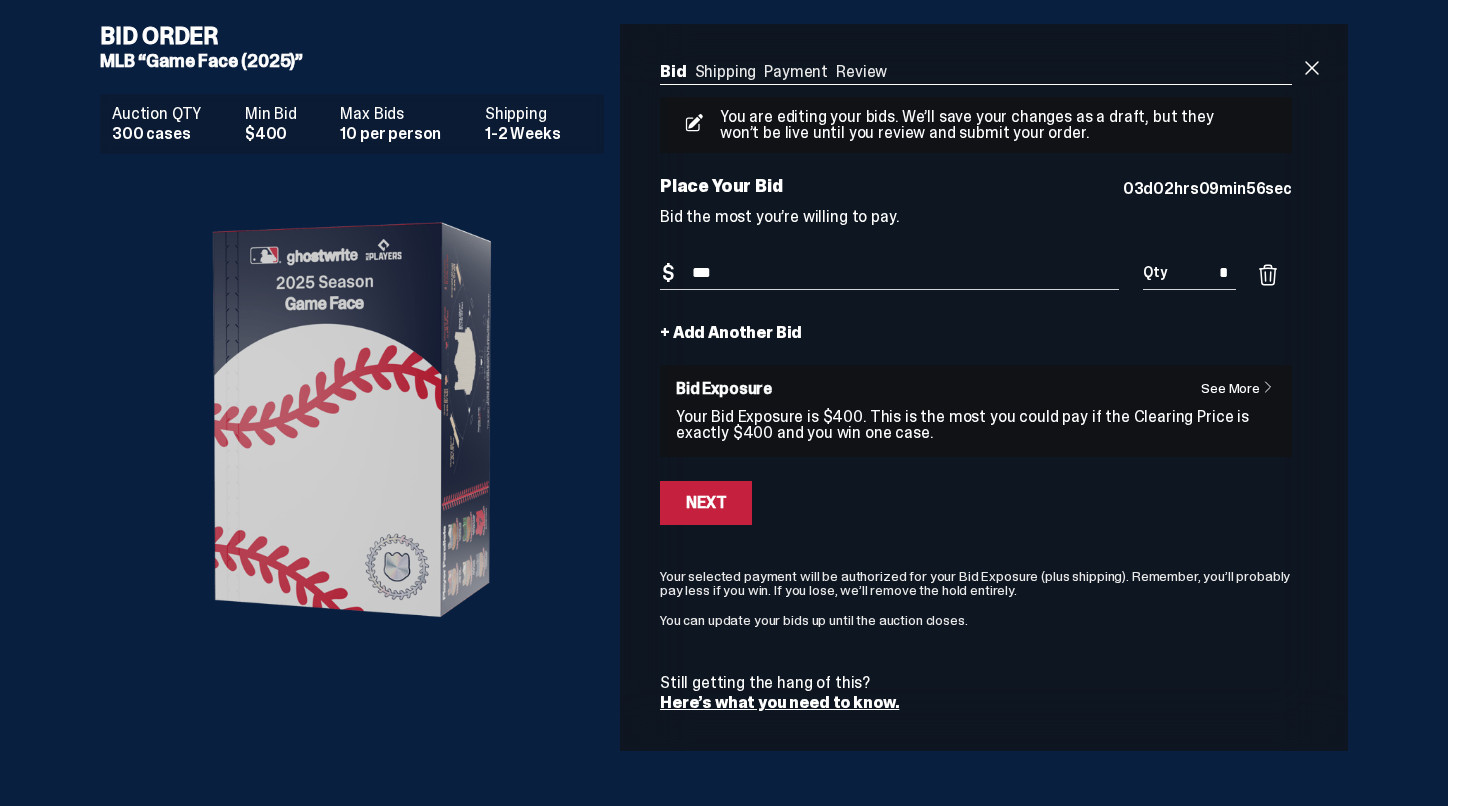 click on "+ Add Another Bid" at bounding box center (731, 333) 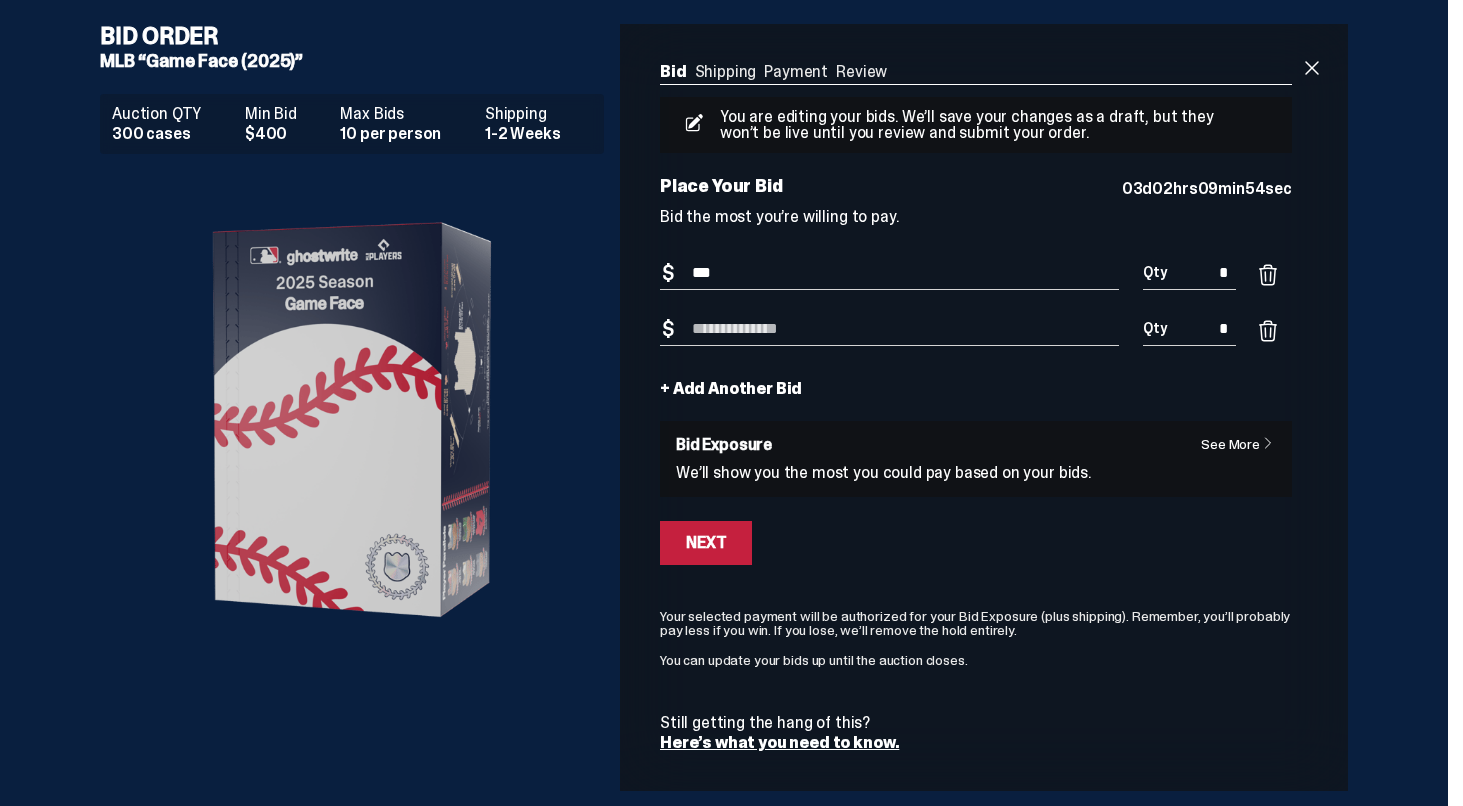 click on "+ Add Another Bid" at bounding box center [731, 389] 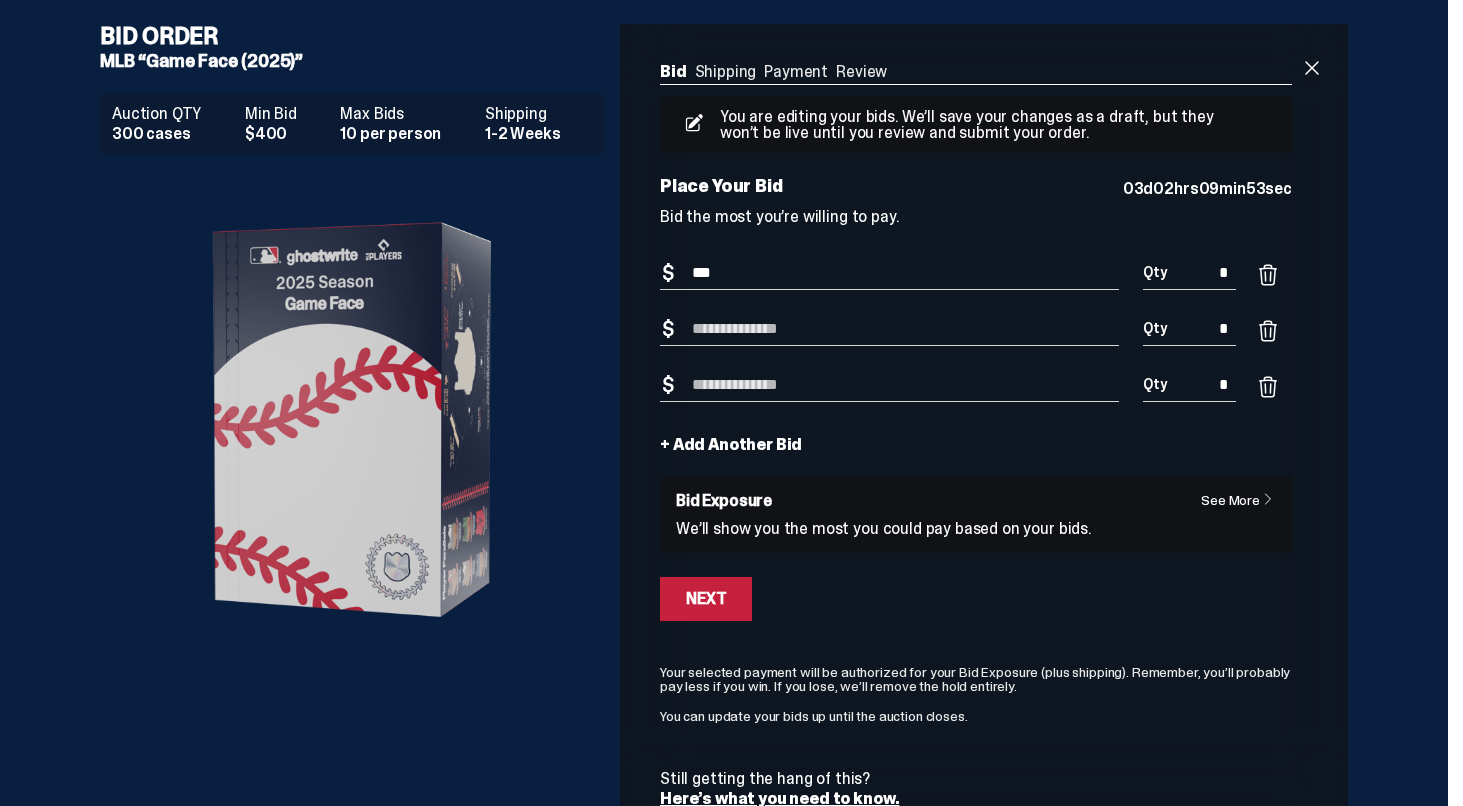 click on "+ Add Another Bid" at bounding box center [731, 445] 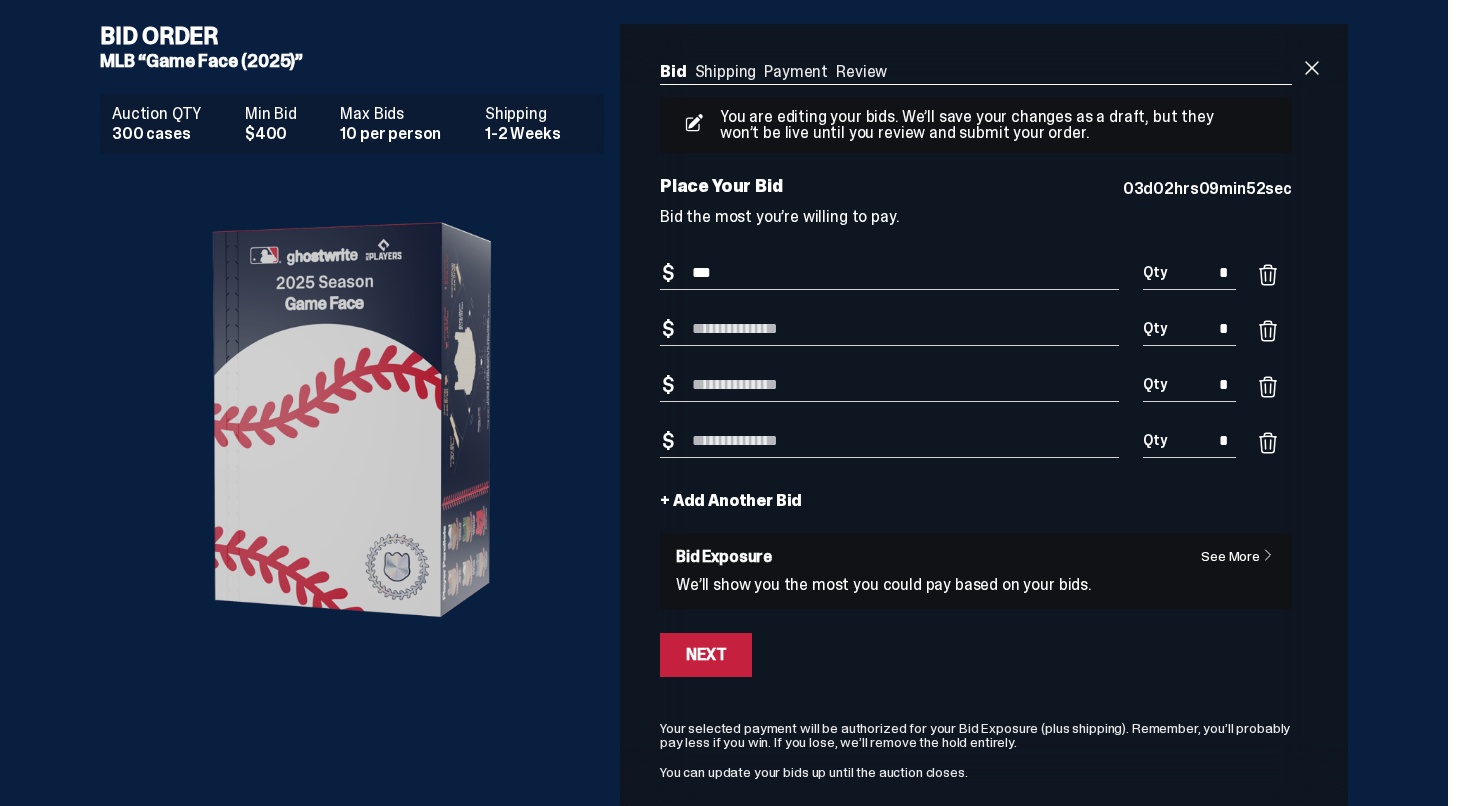 click on "Bid Amount" at bounding box center (889, 329) 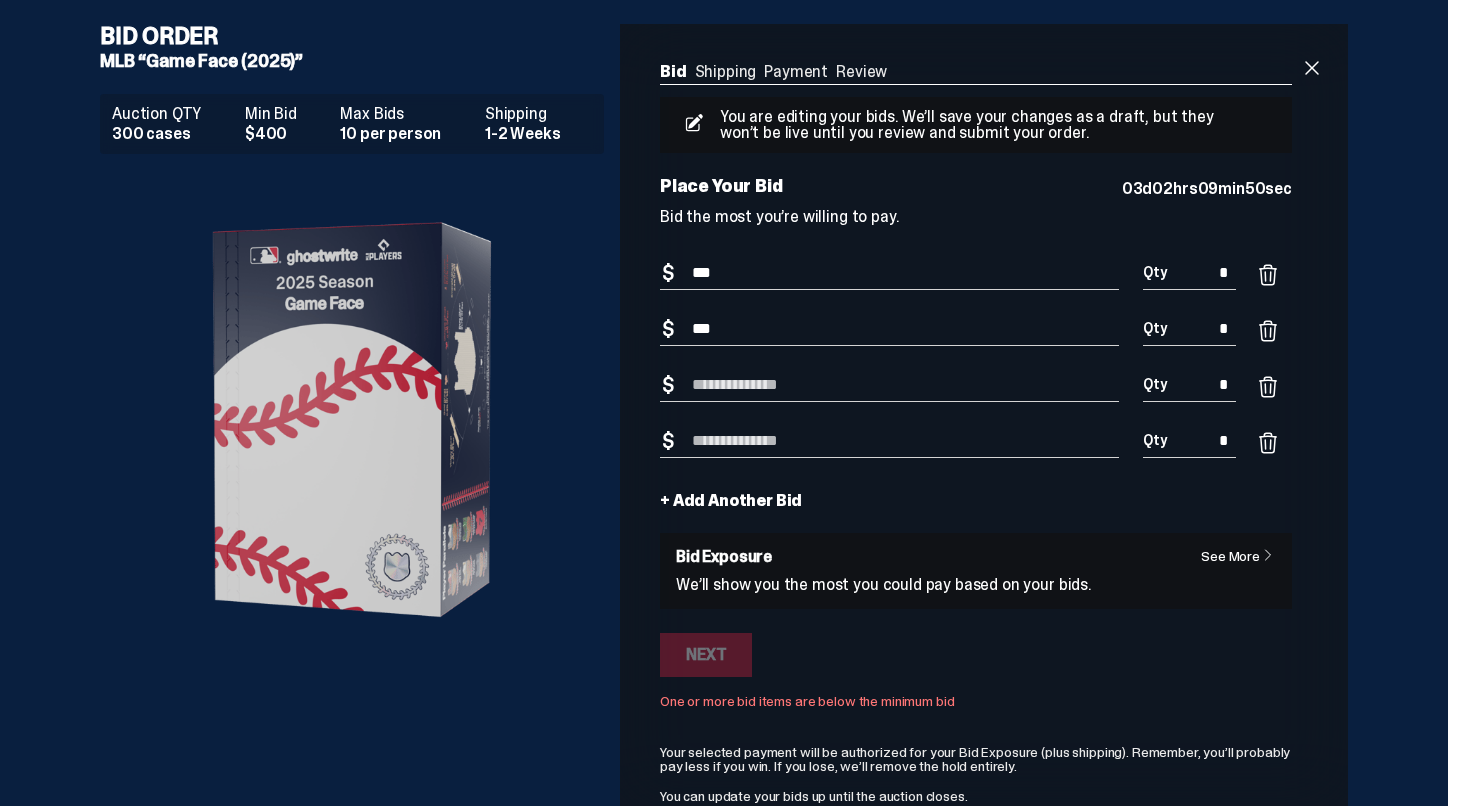 type on "***" 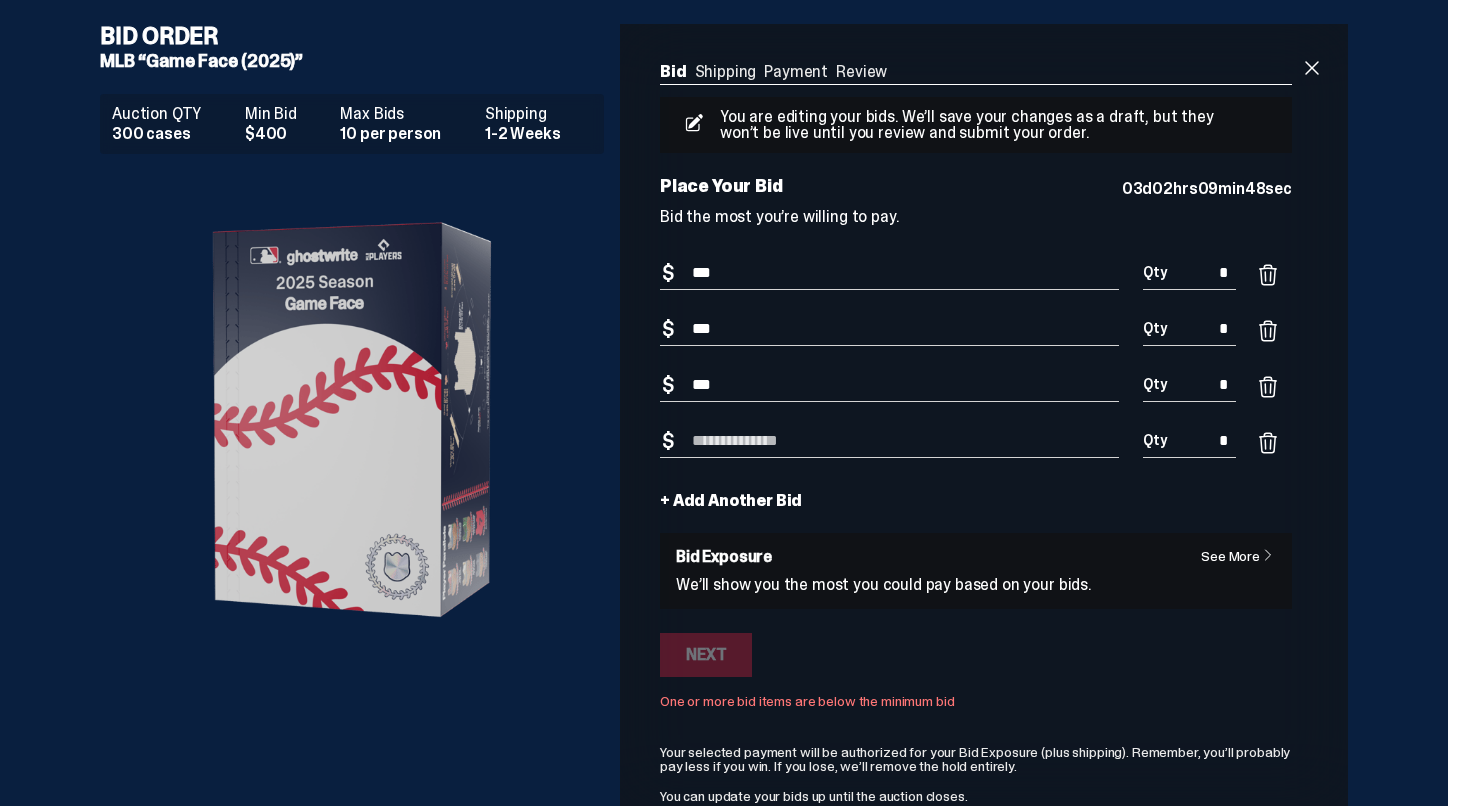 type on "***" 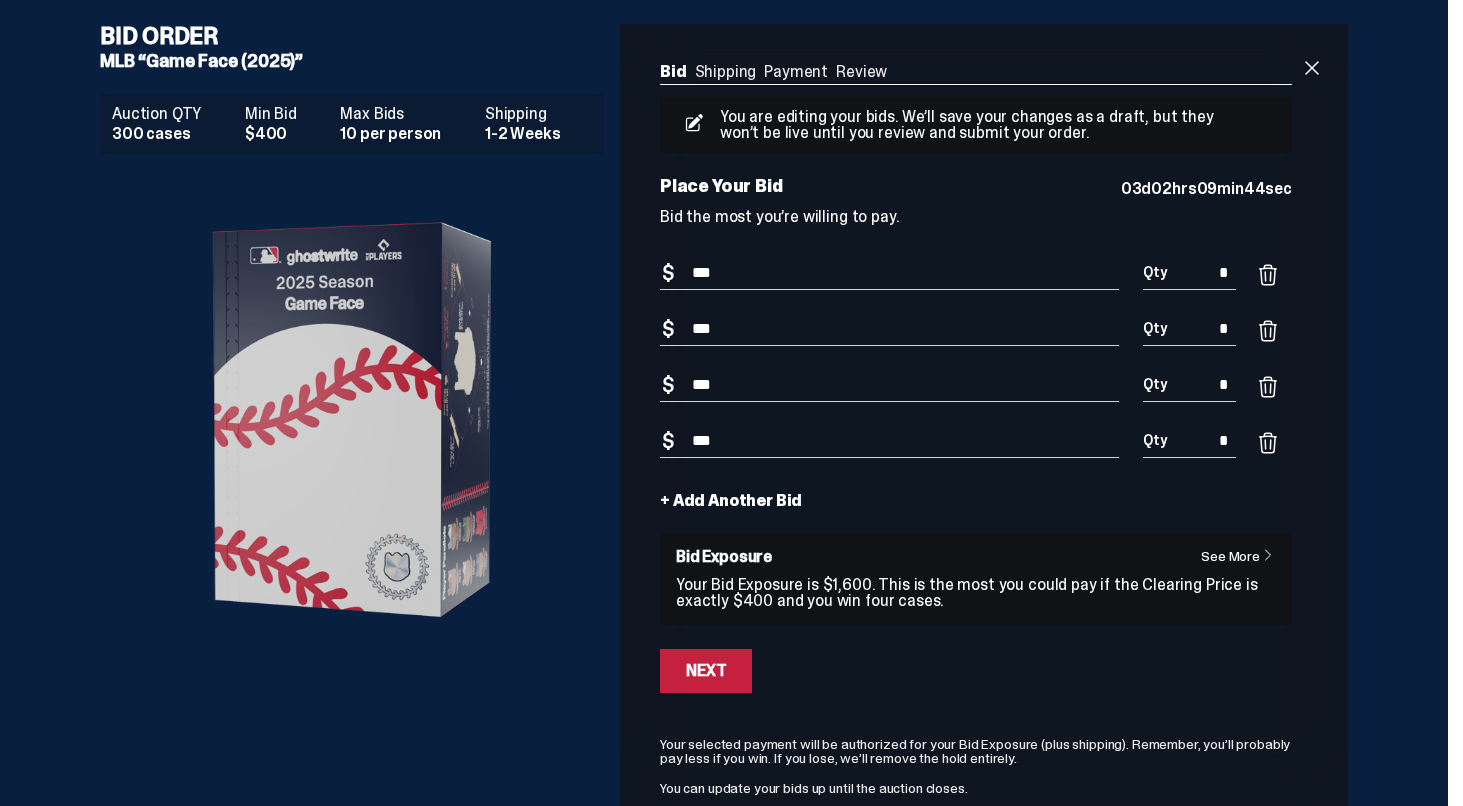 type on "***" 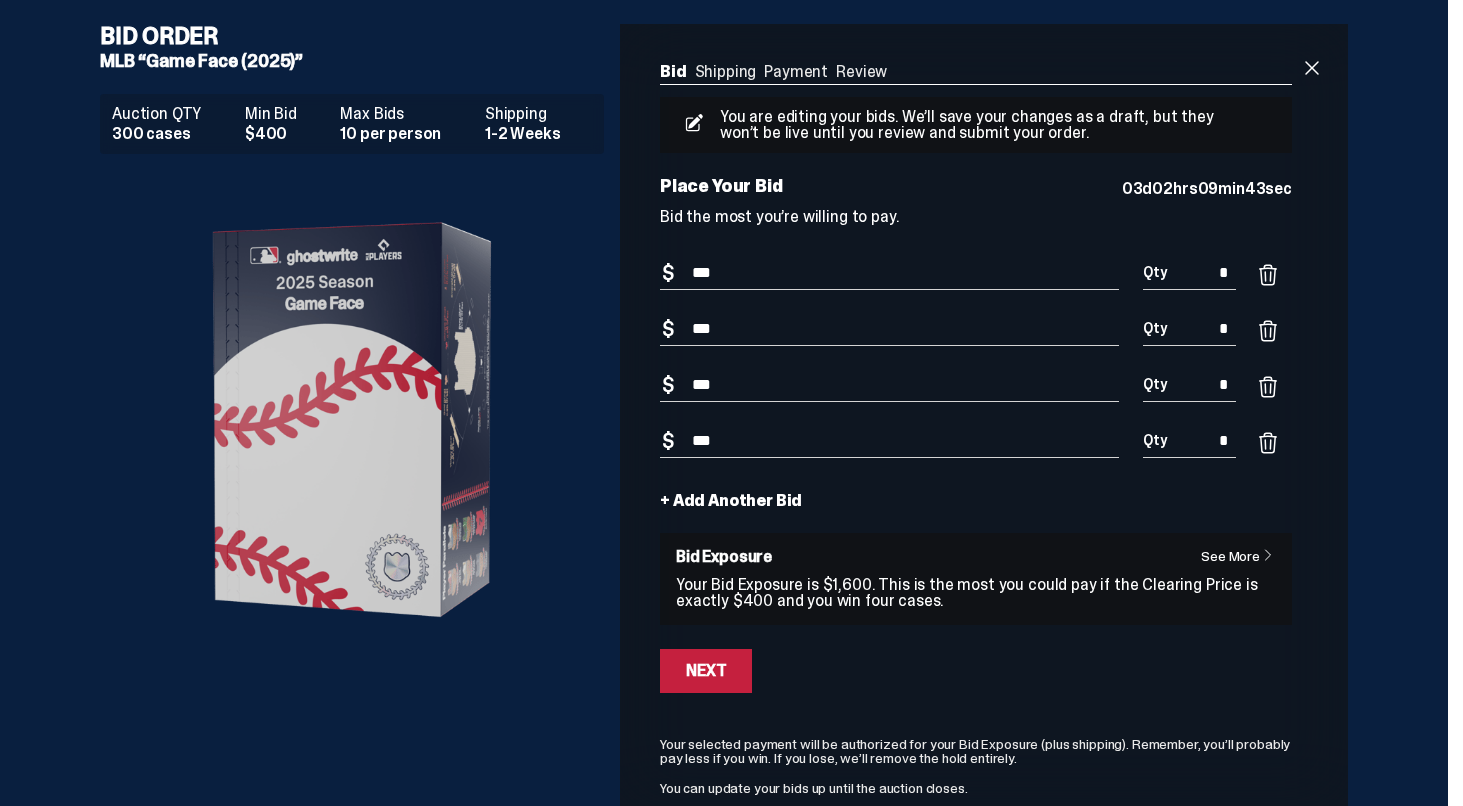click on "*" at bounding box center (1189, 329) 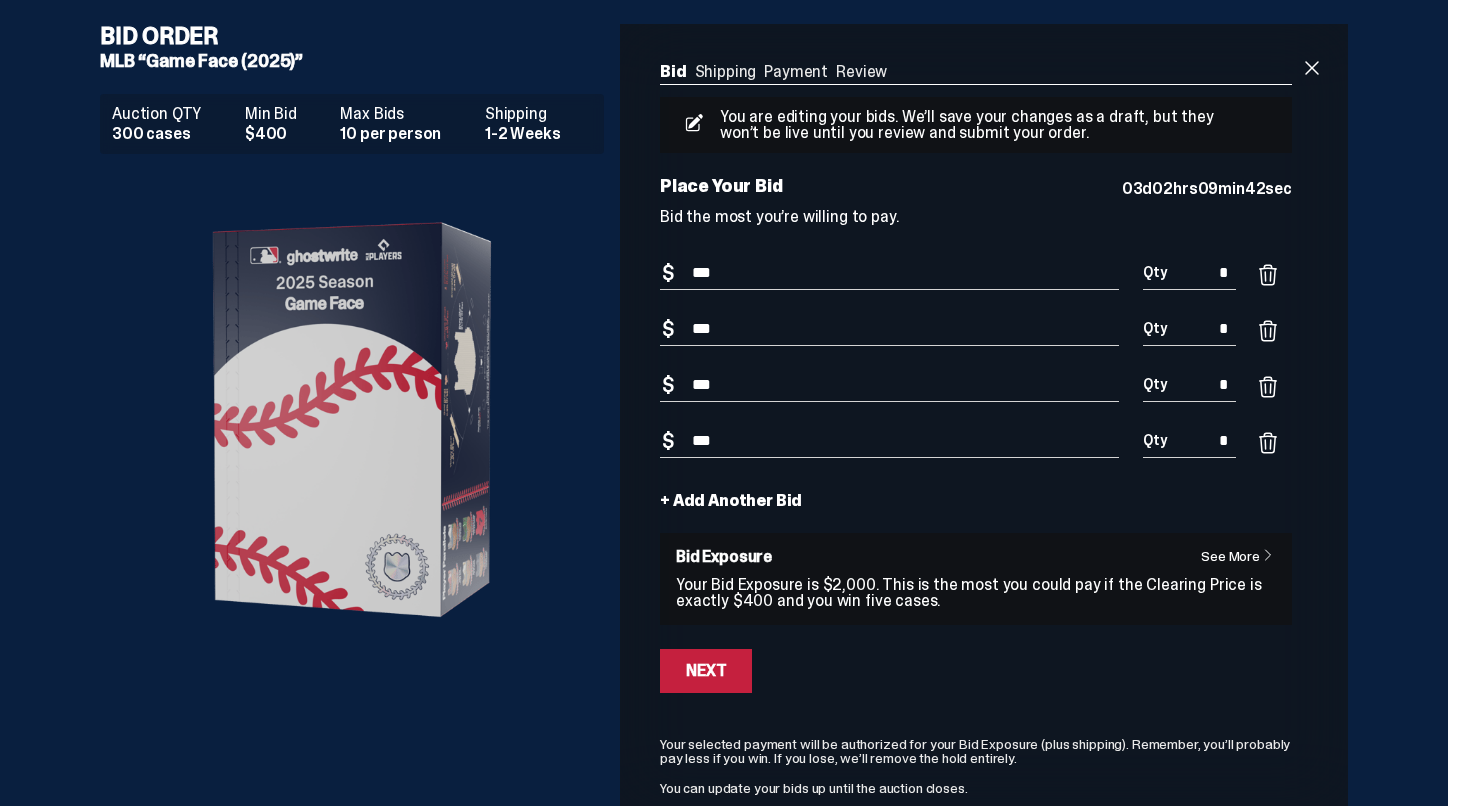 type on "*" 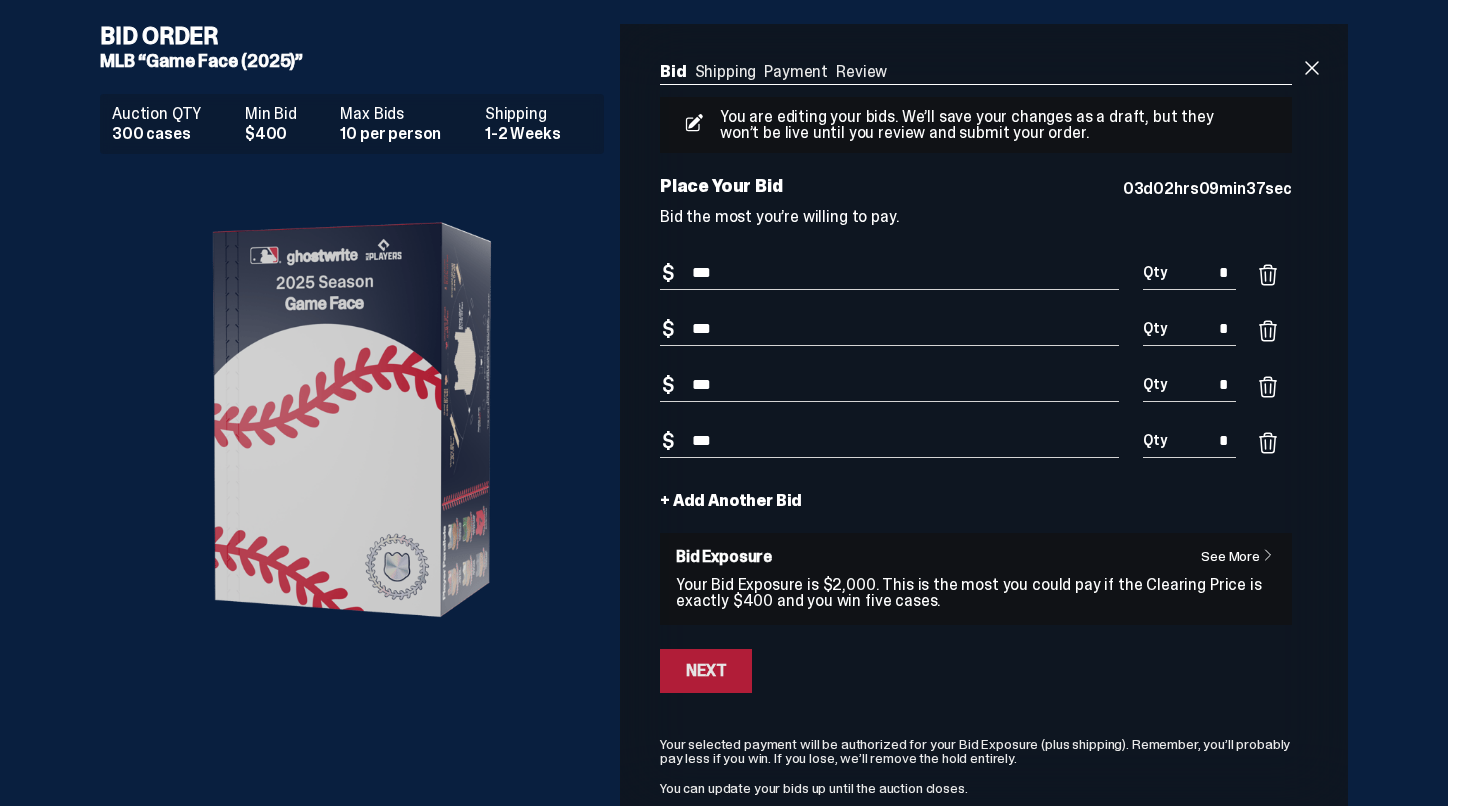 click on "Next" at bounding box center [706, 671] 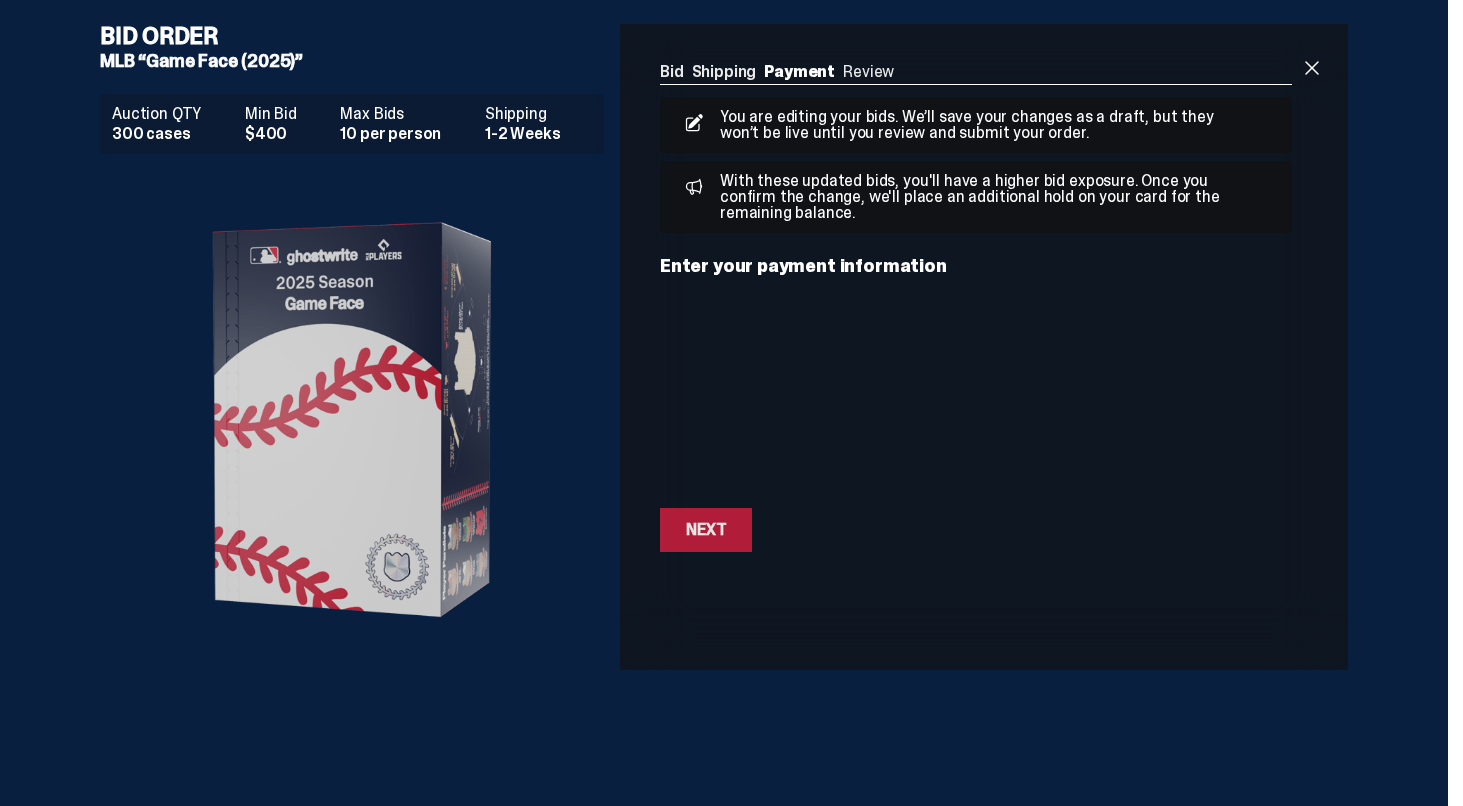 click on "Next" at bounding box center [706, 530] 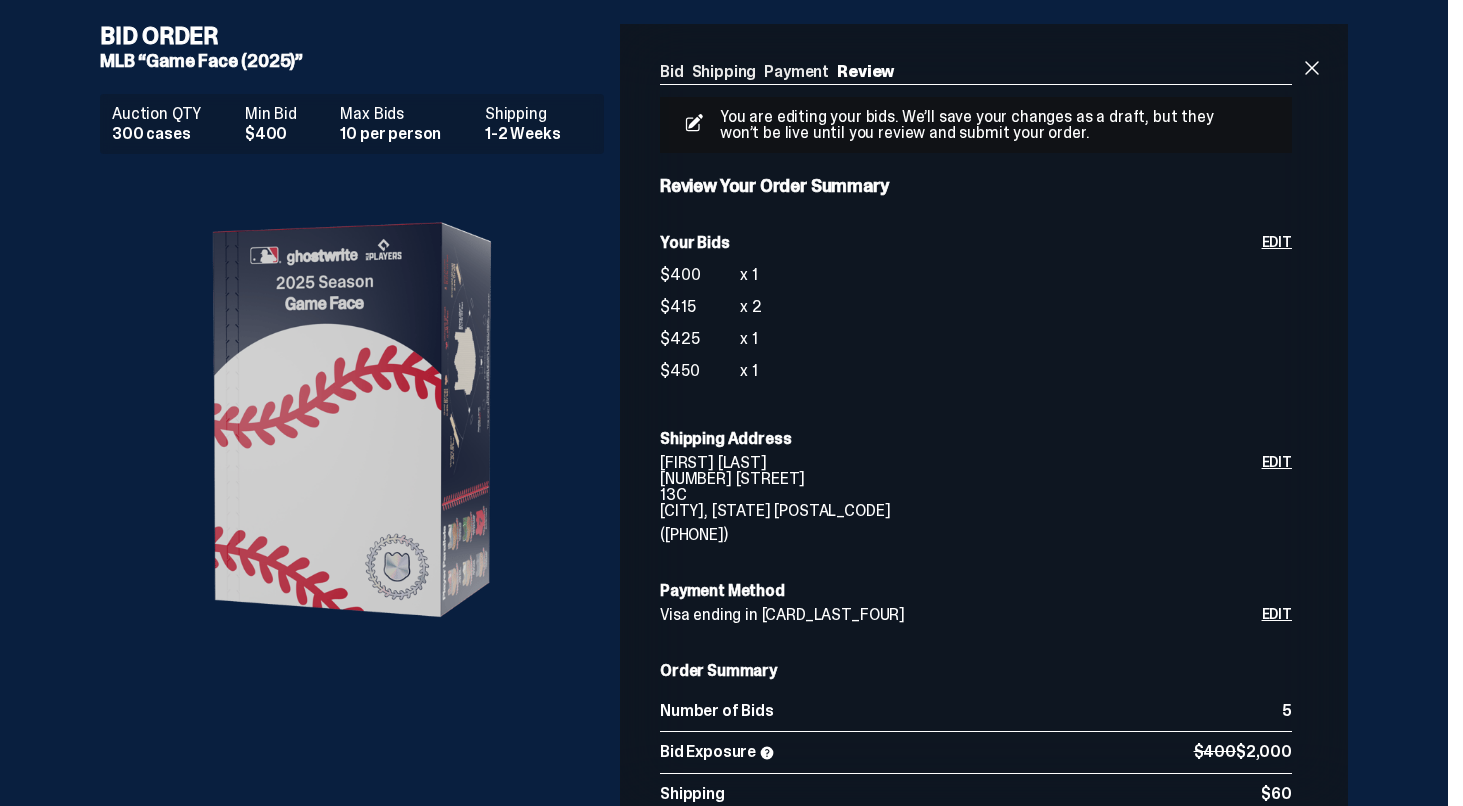 click on "Auction QTY
300 cases
Min Bid
$400
Max Bids
10 per person
Shipping
1-2 Weeks" at bounding box center [360, 695] 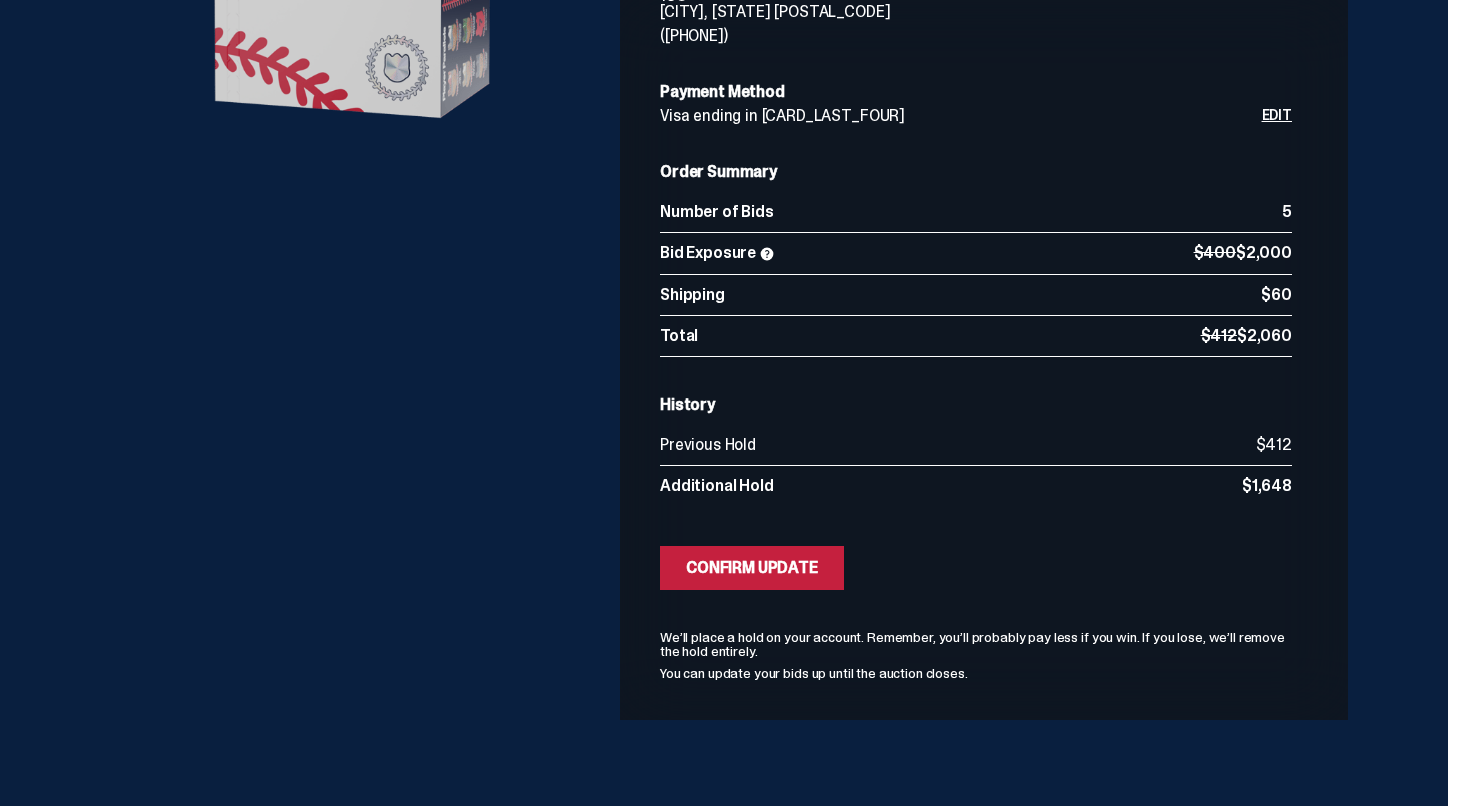 scroll, scrollTop: 499, scrollLeft: 0, axis: vertical 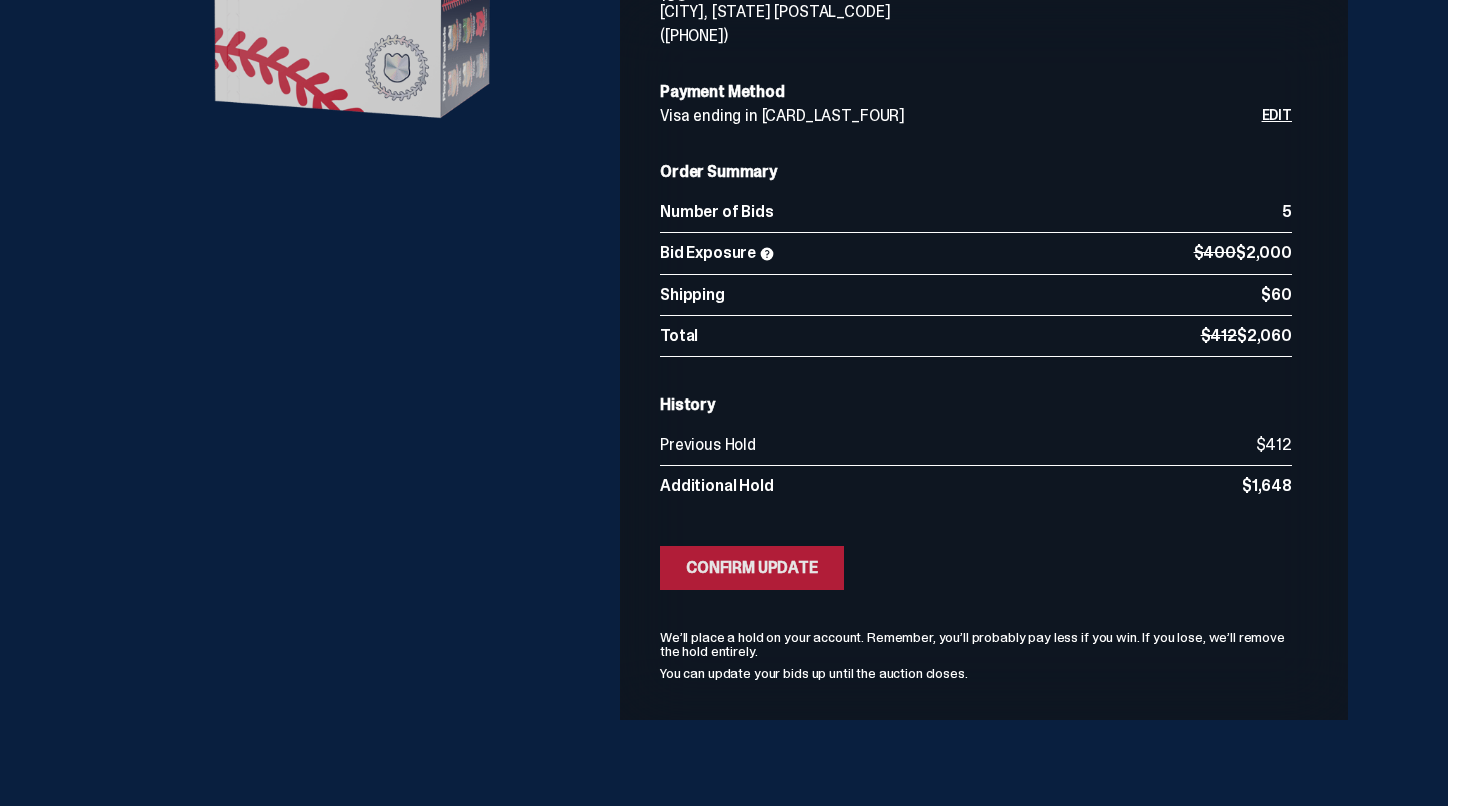 click on "Confirm Update" at bounding box center [752, 568] 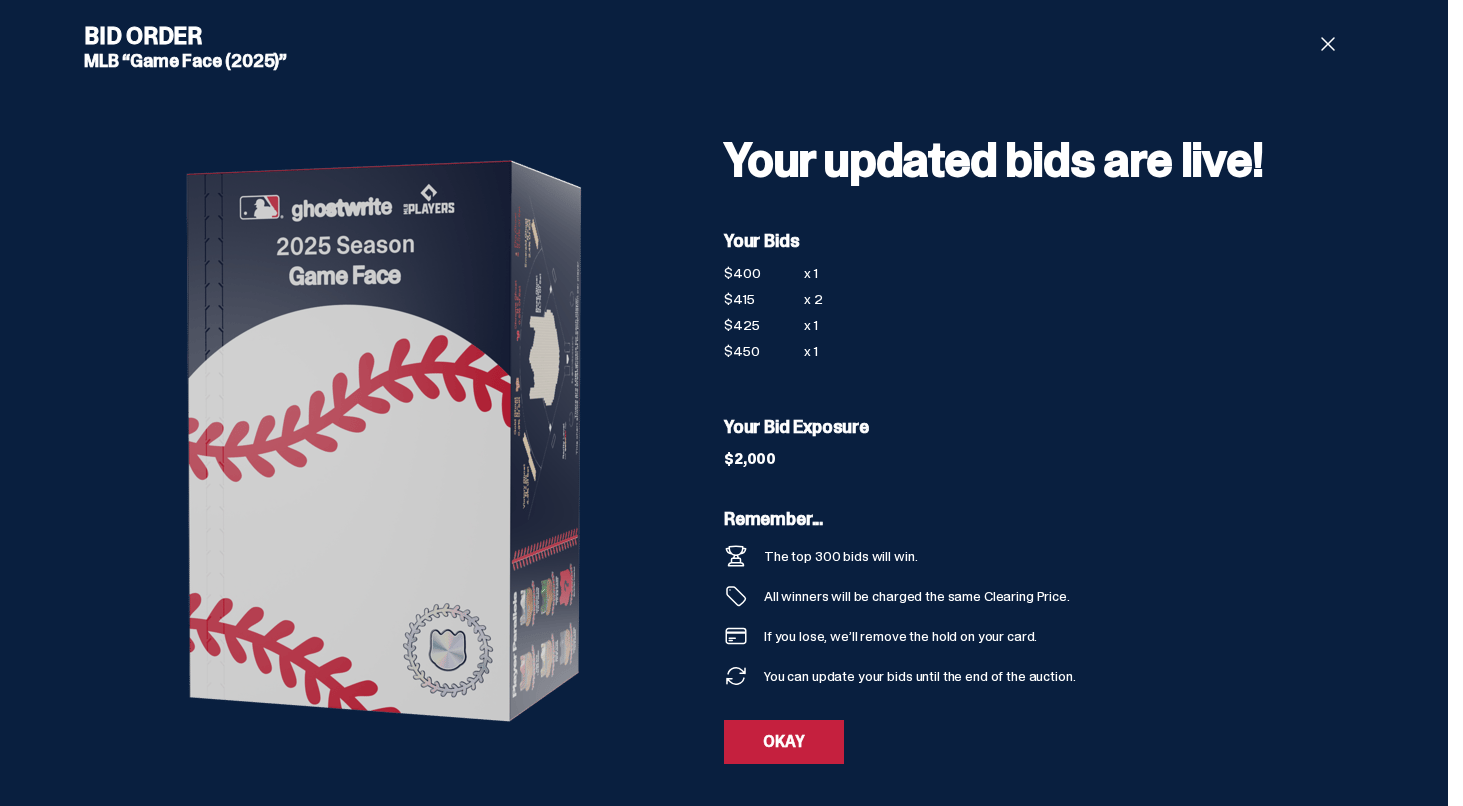 scroll, scrollTop: 0, scrollLeft: 0, axis: both 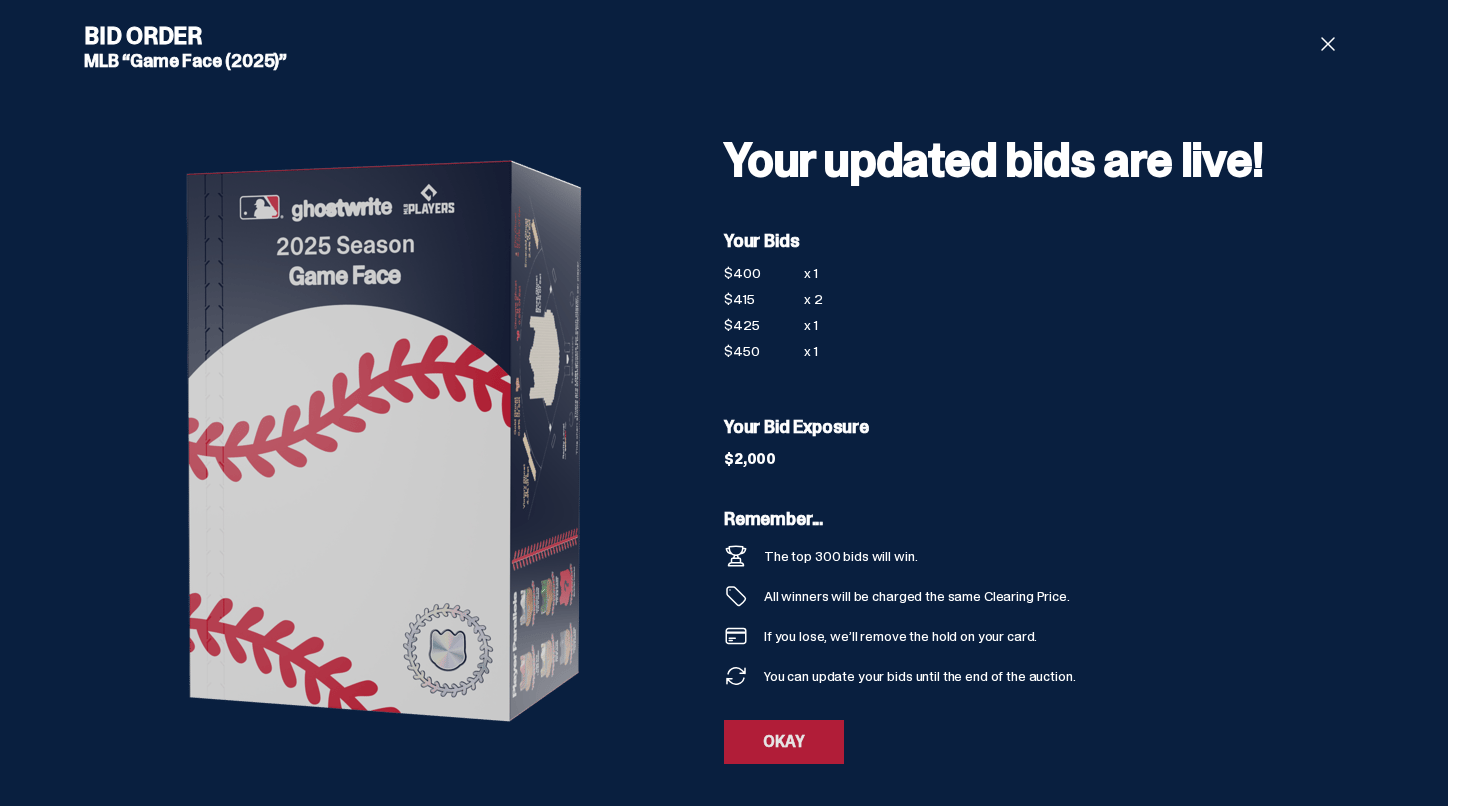 click on "OKAY" at bounding box center [784, 742] 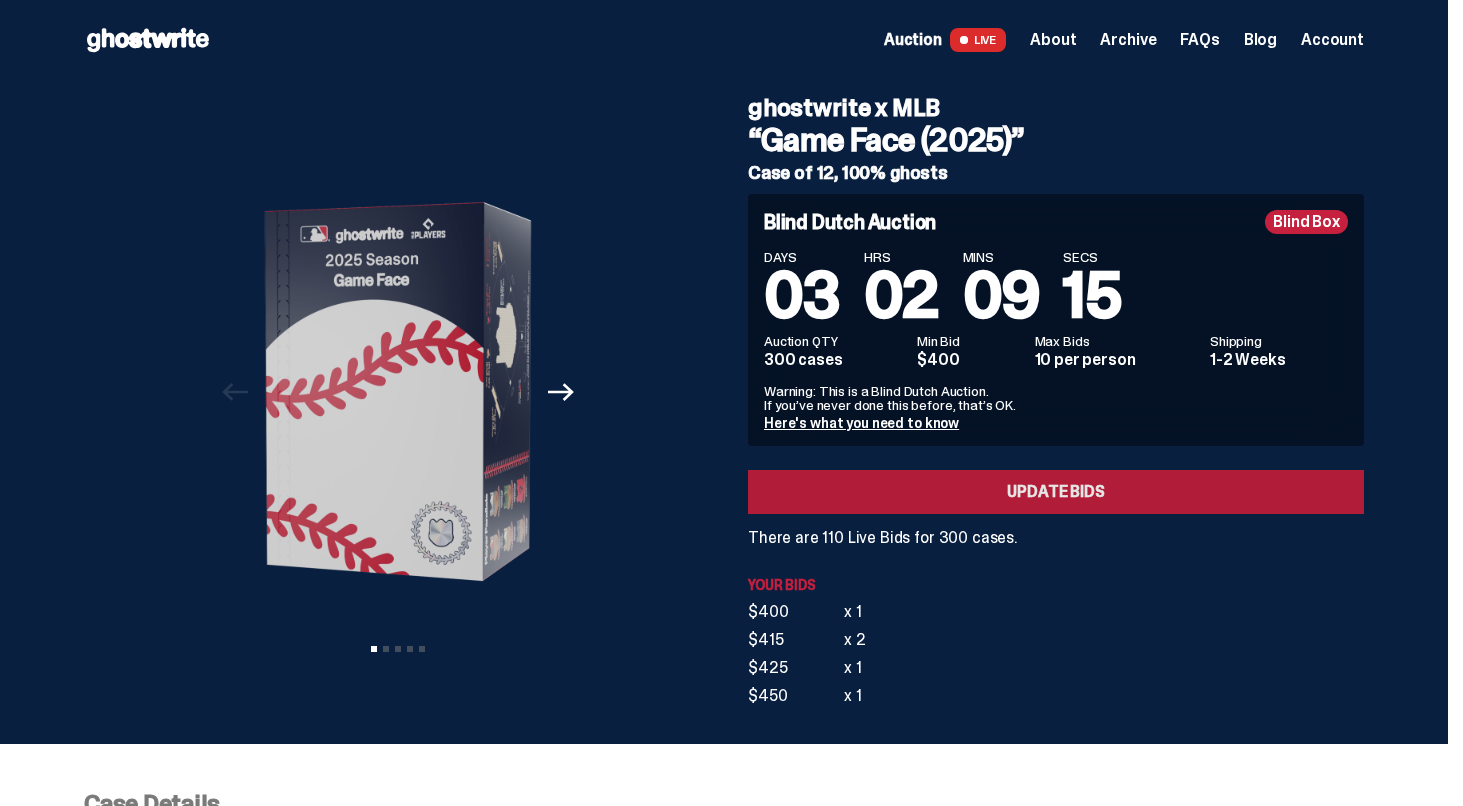 click on "Update Bids" at bounding box center (1056, 492) 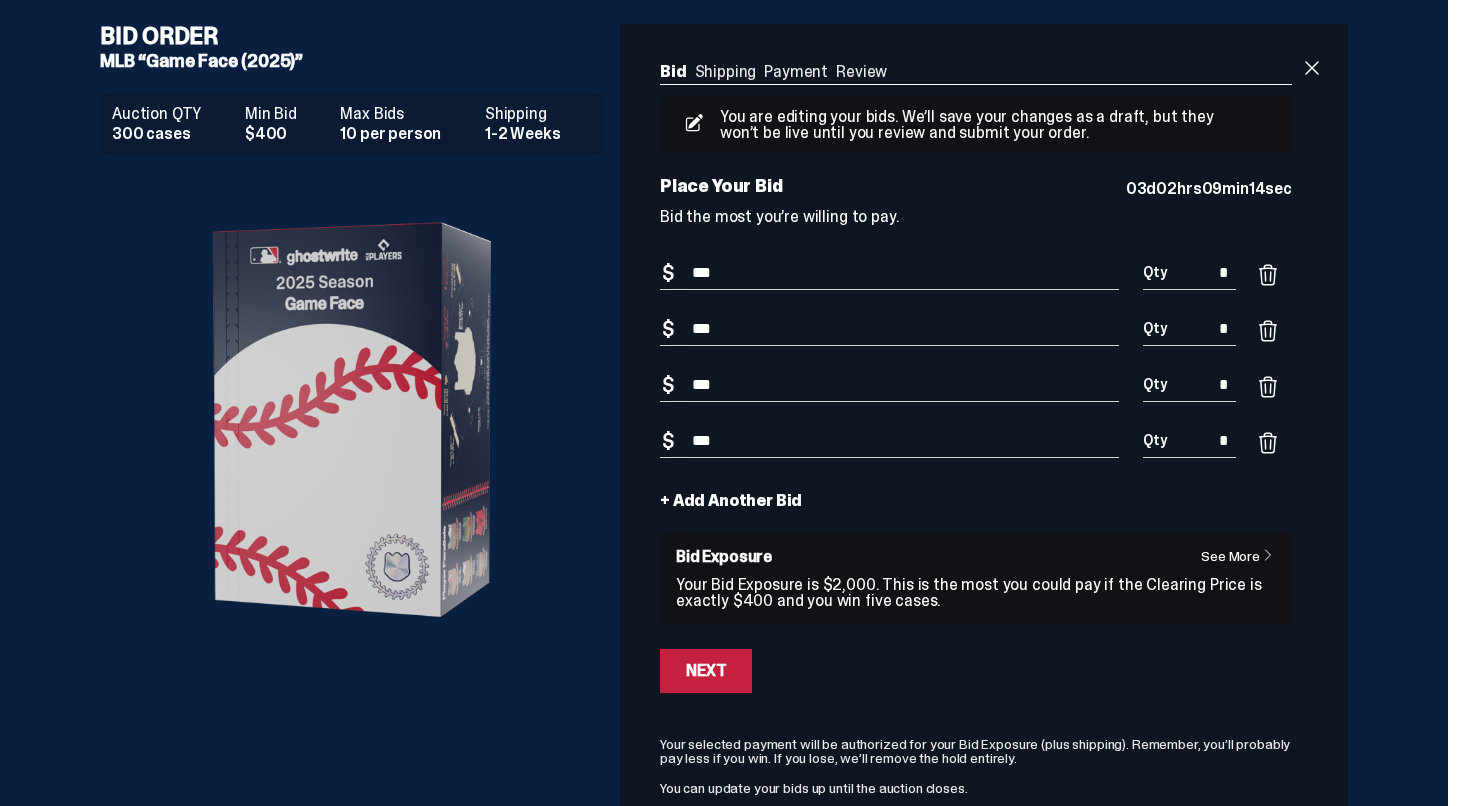 click on "+ Add Another Bid" at bounding box center [731, 501] 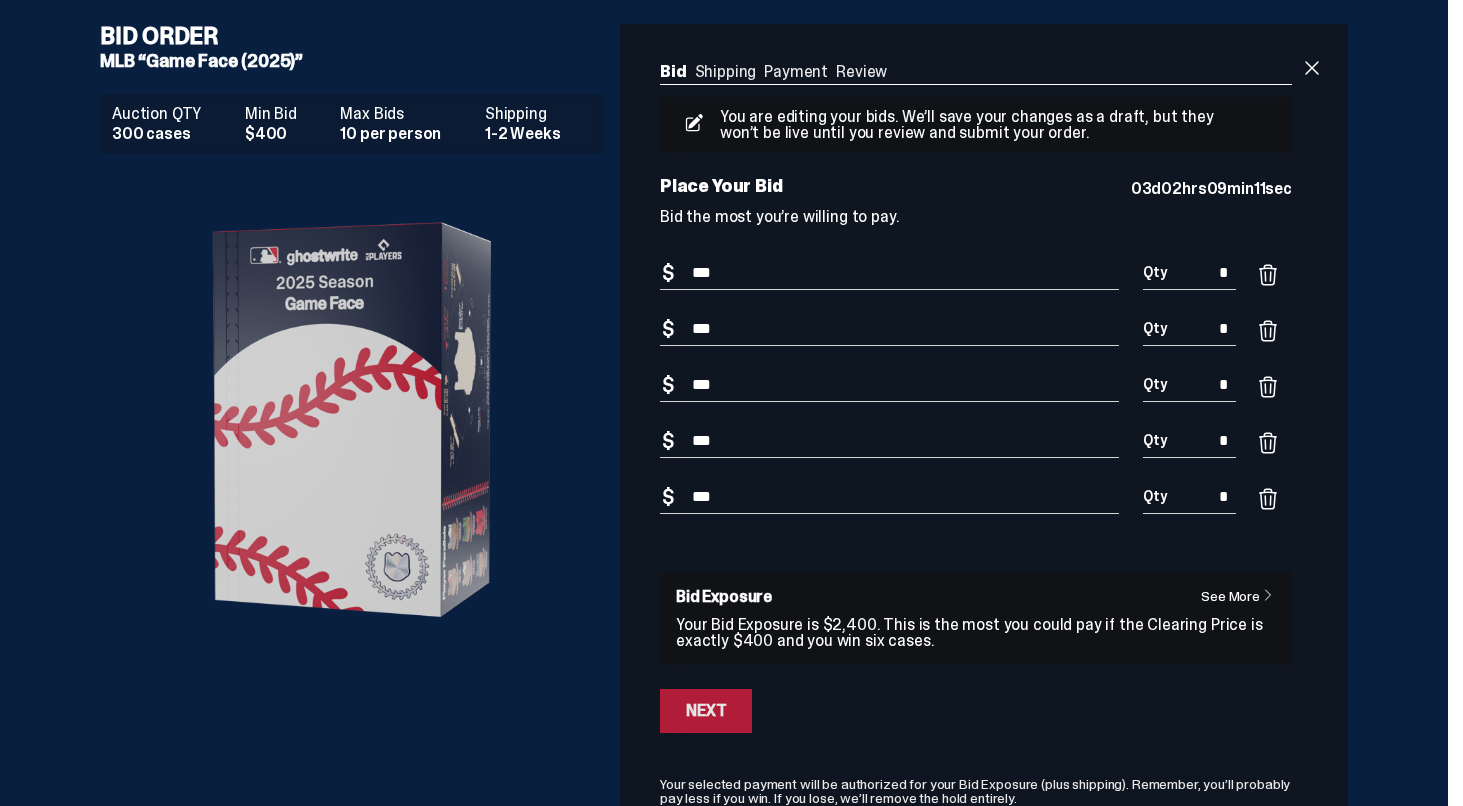 type on "***" 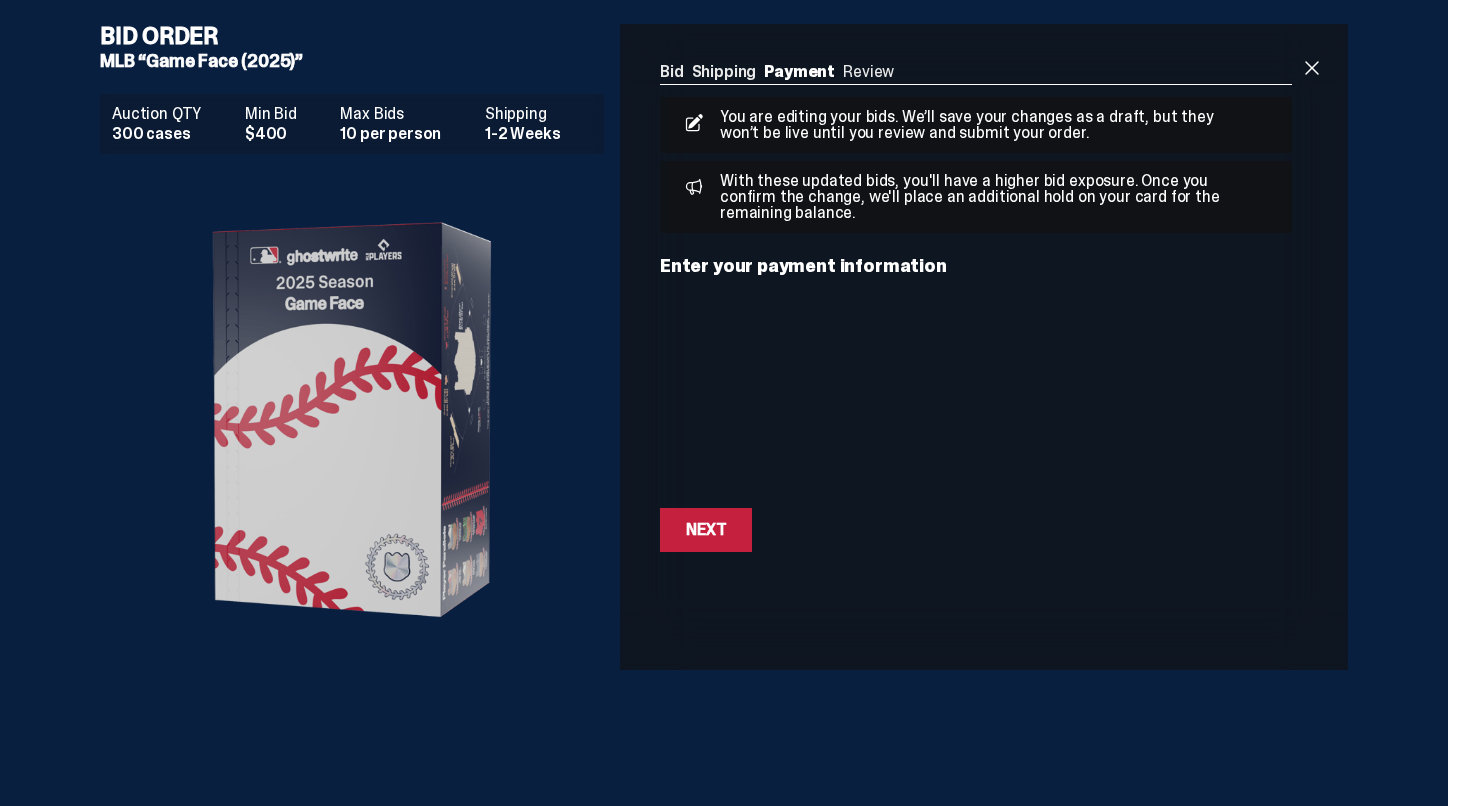 type 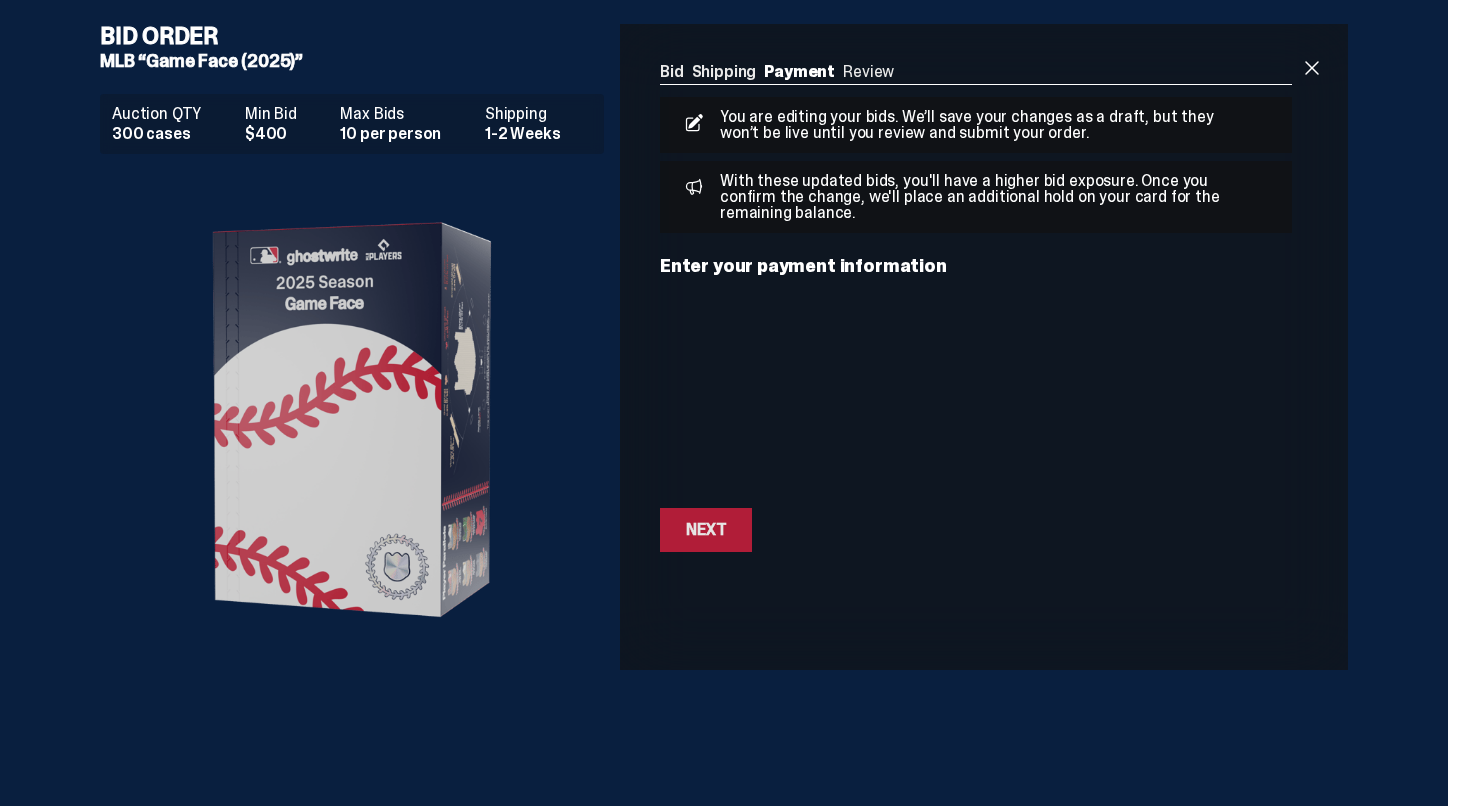 click on "Next
Next" at bounding box center [706, 530] 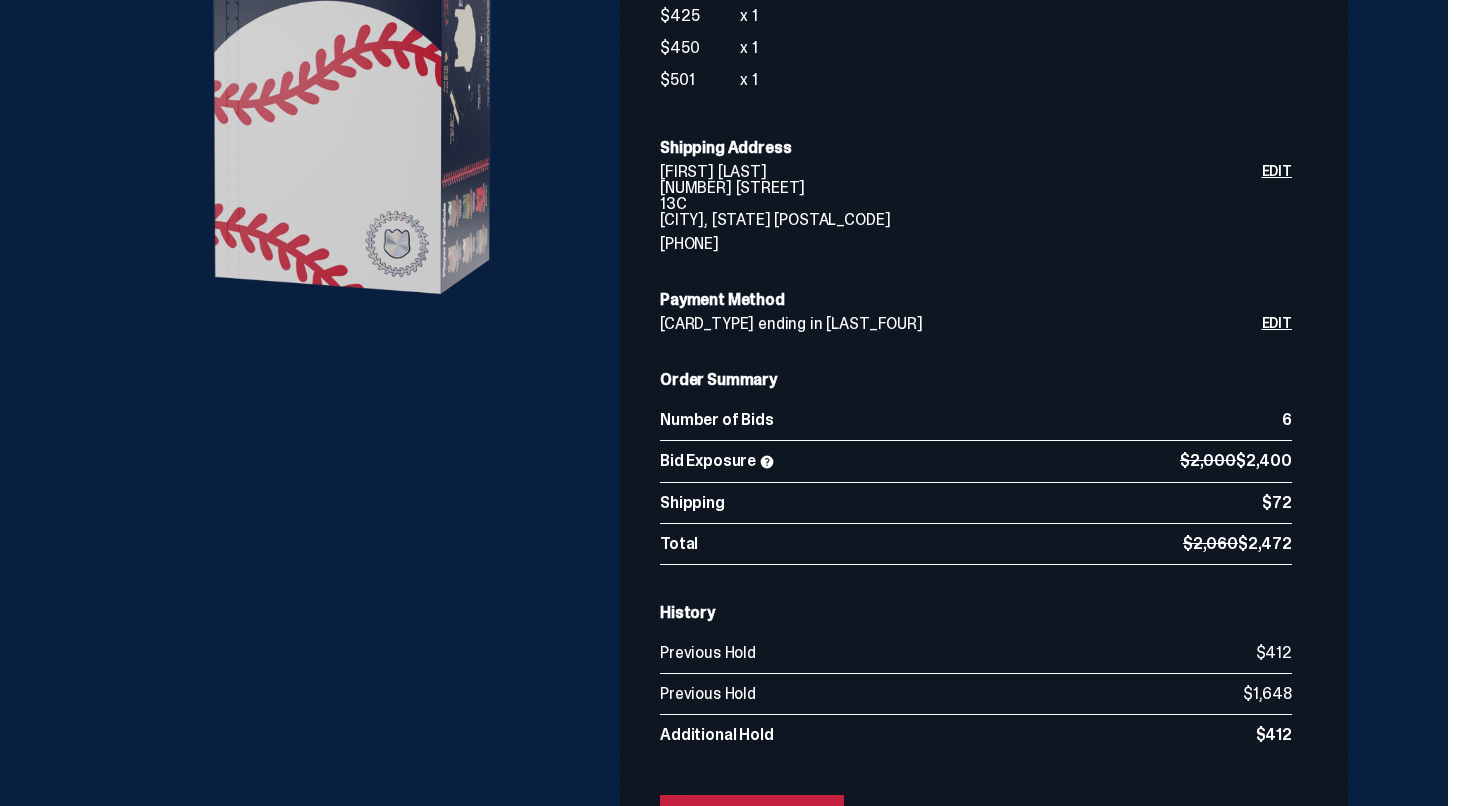 scroll, scrollTop: 513, scrollLeft: 0, axis: vertical 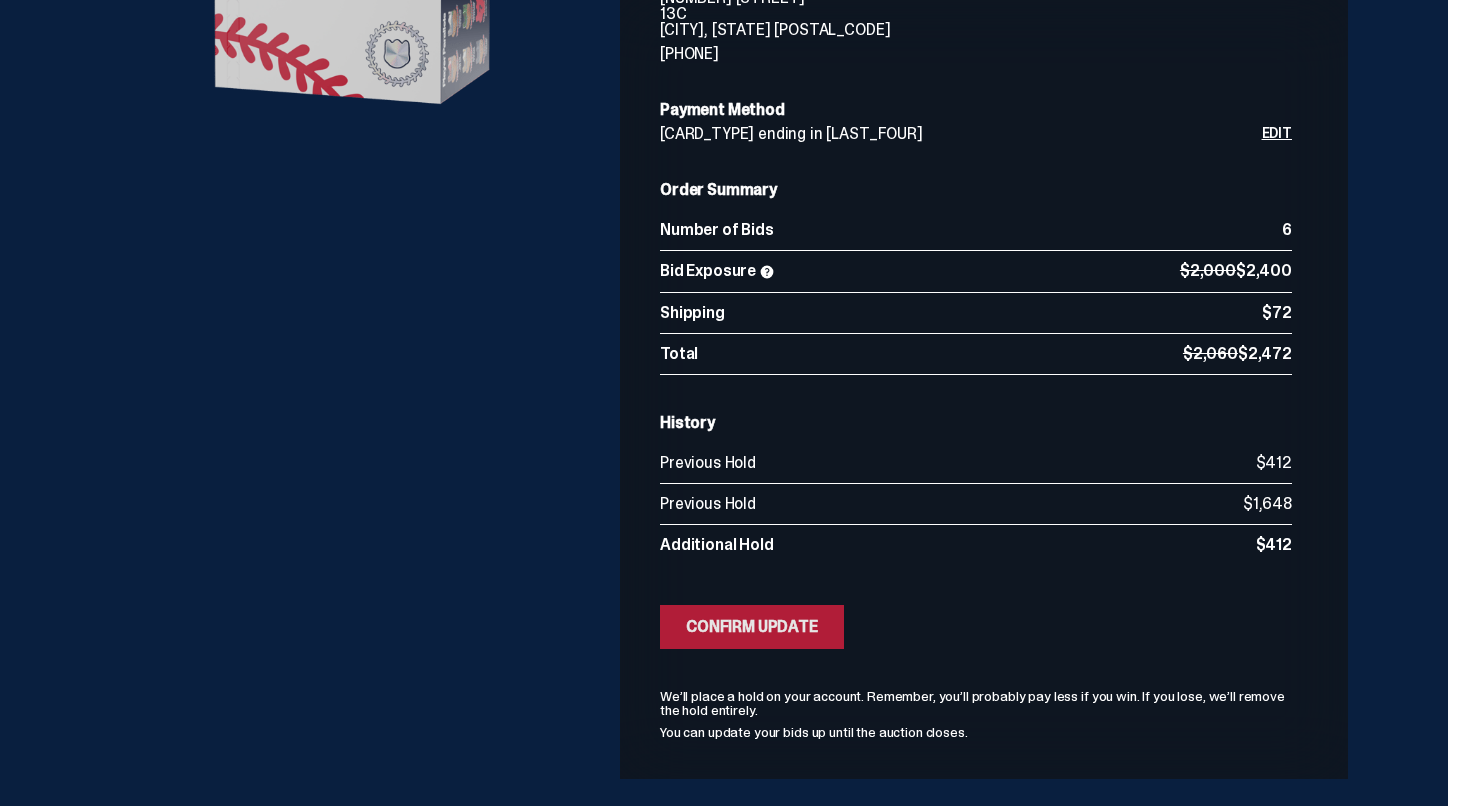 click on "Confirm Update" at bounding box center (752, 627) 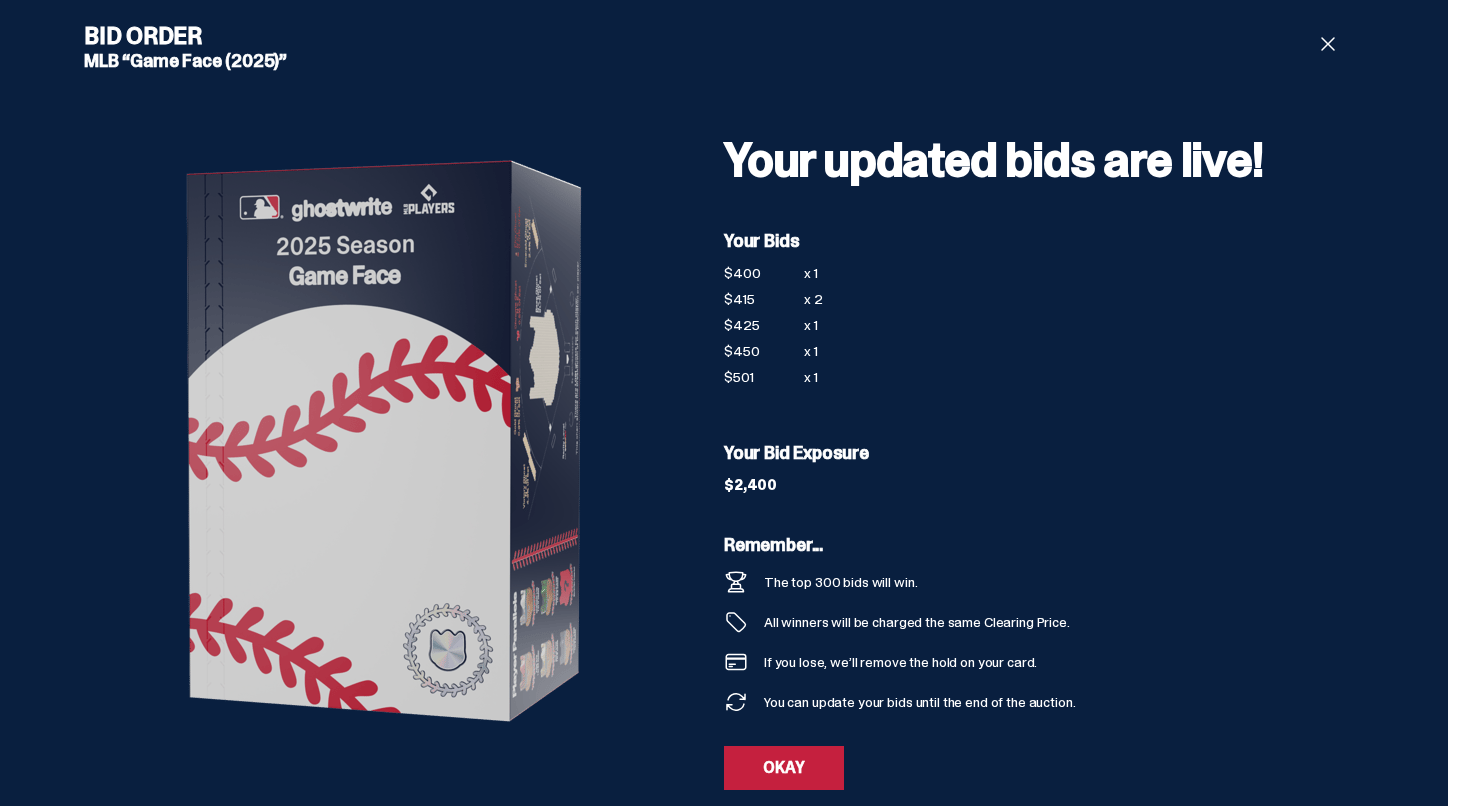 scroll, scrollTop: 24, scrollLeft: 0, axis: vertical 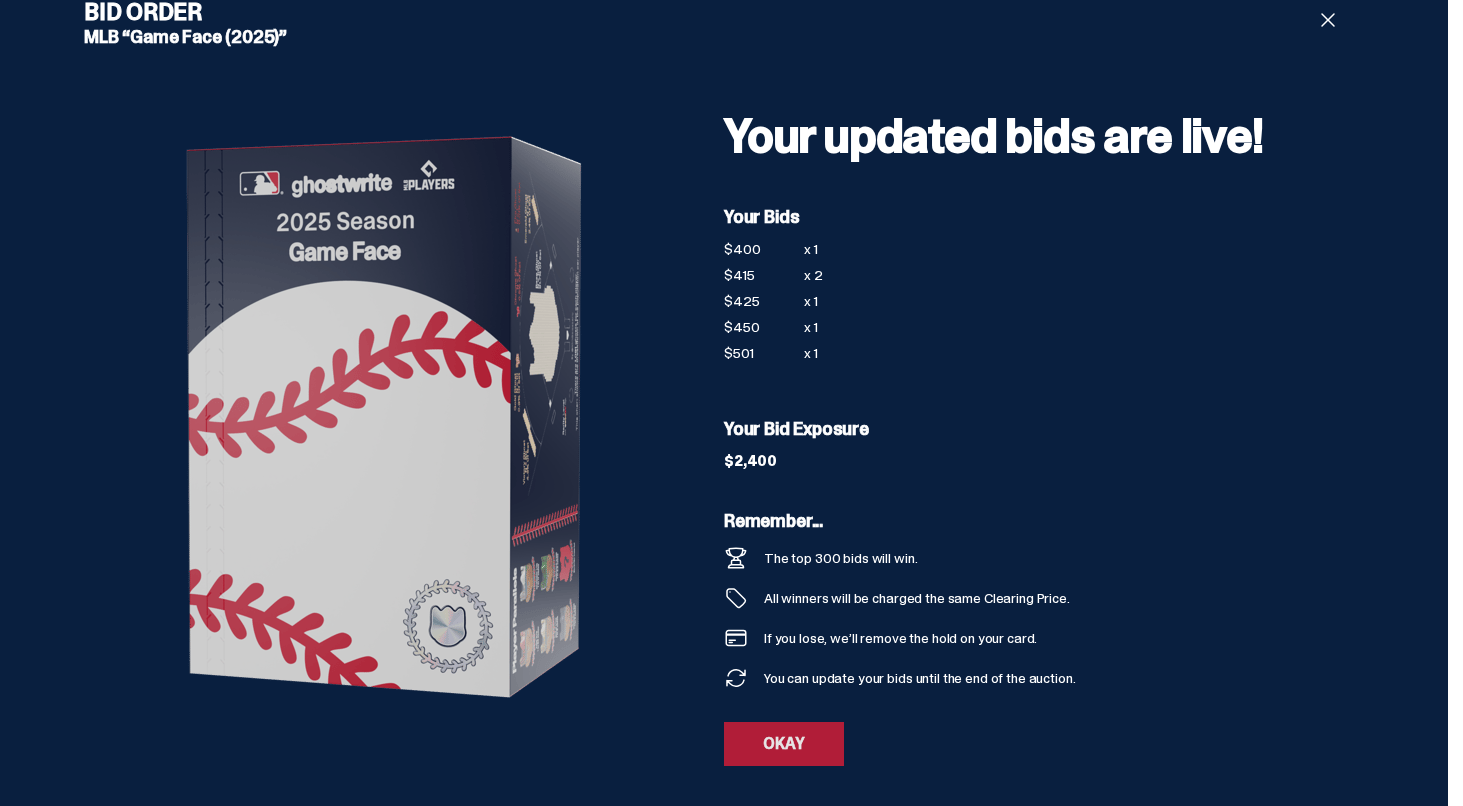 click on "OKAY" at bounding box center (784, 744) 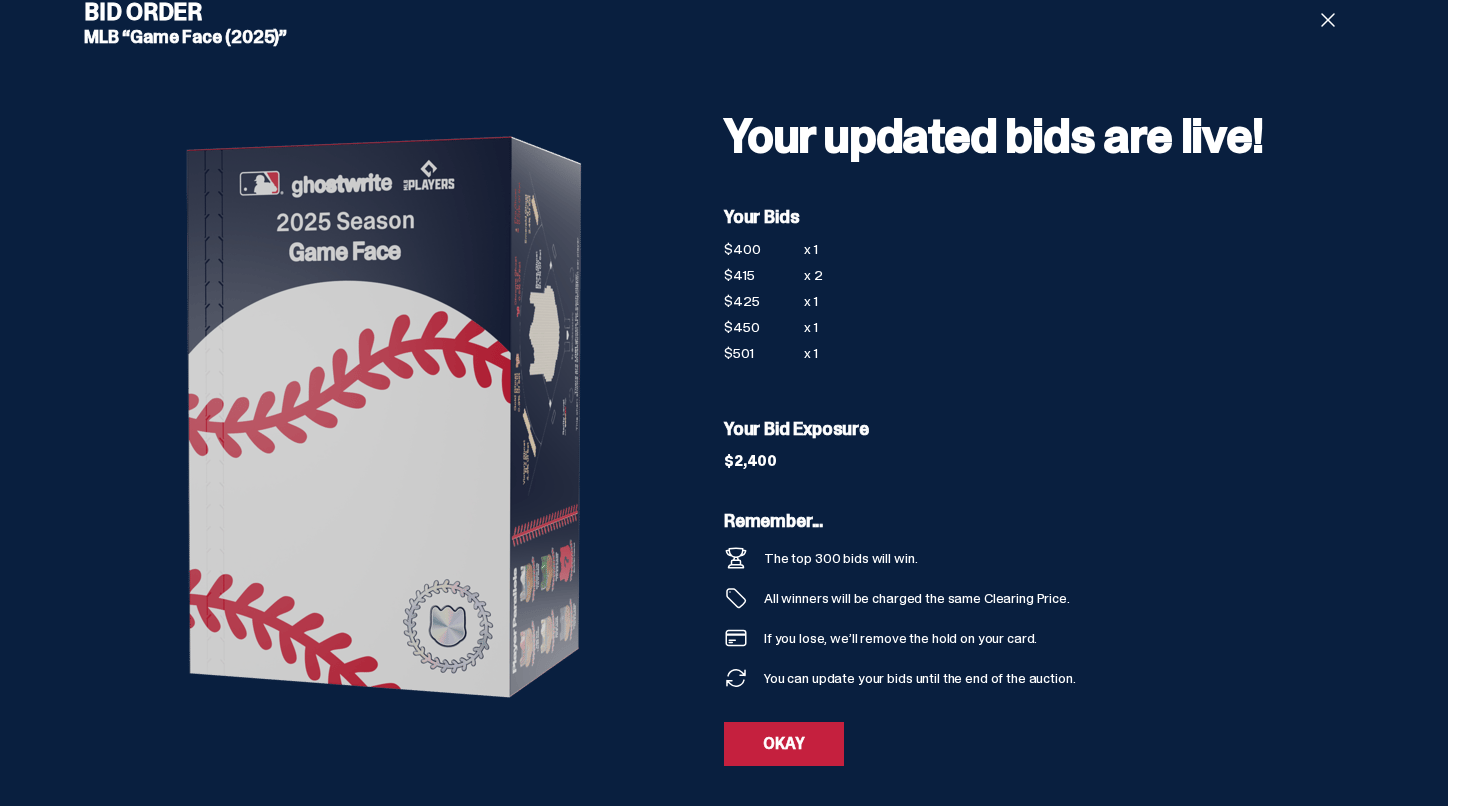 scroll, scrollTop: 0, scrollLeft: 0, axis: both 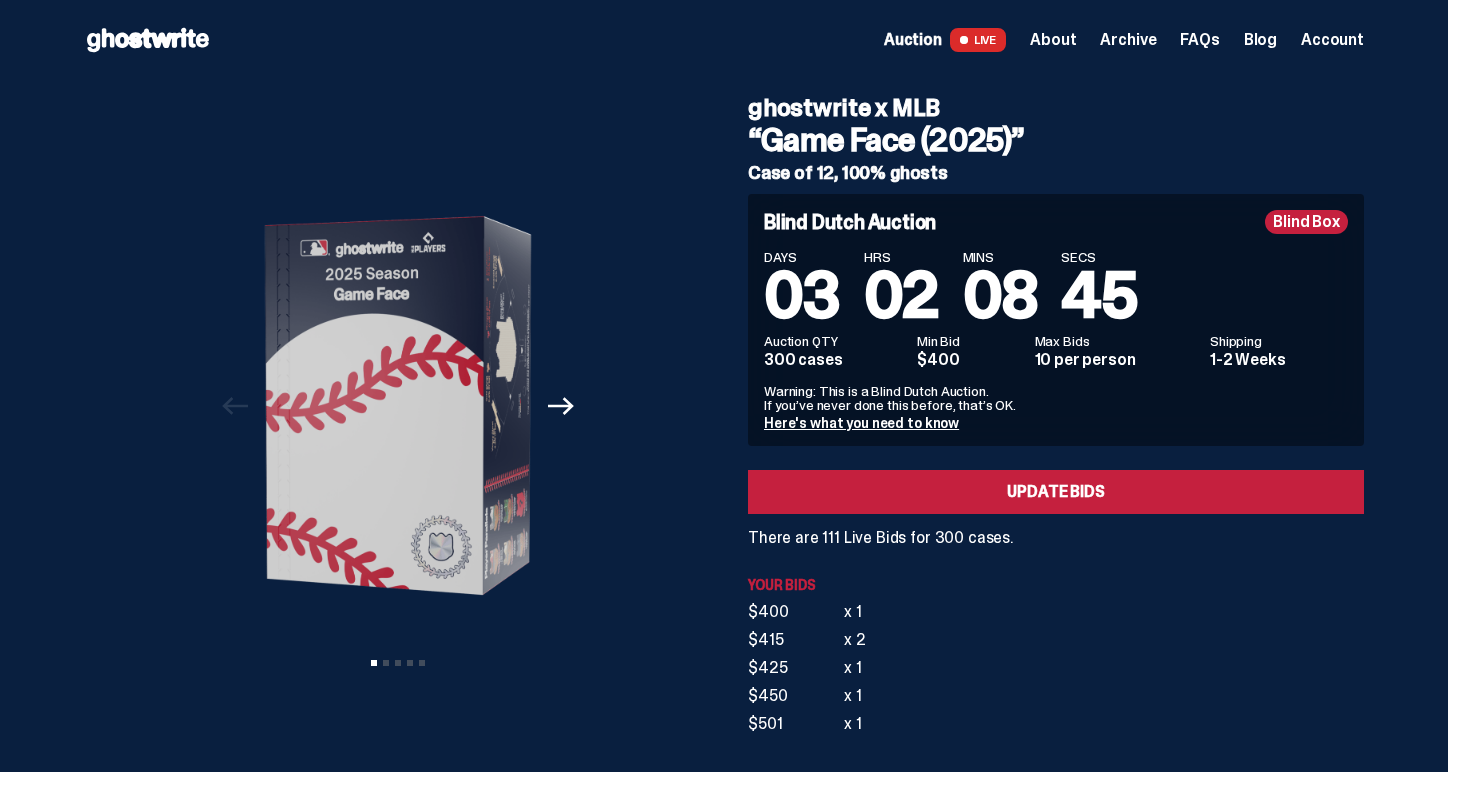 click 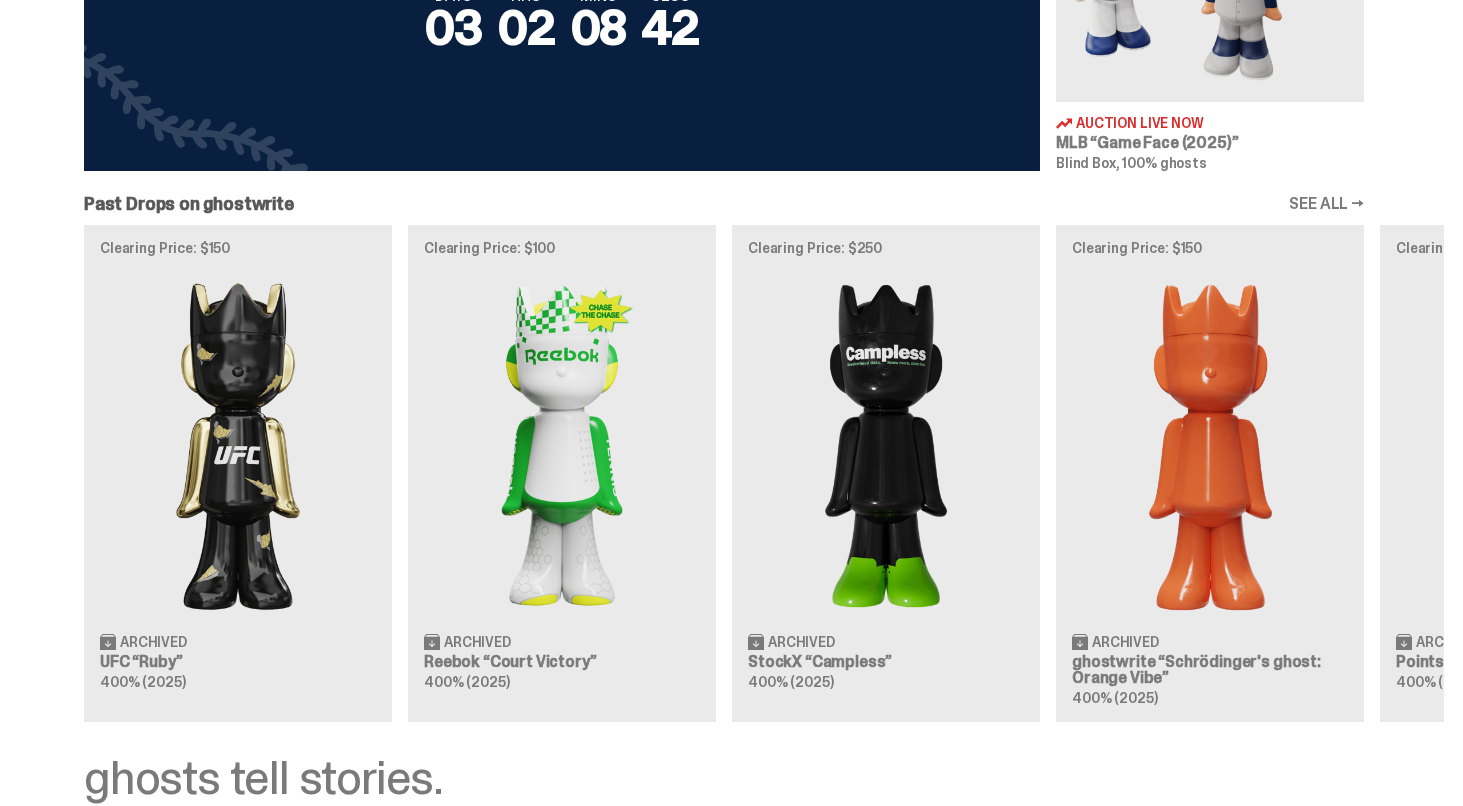 scroll, scrollTop: 1069, scrollLeft: 0, axis: vertical 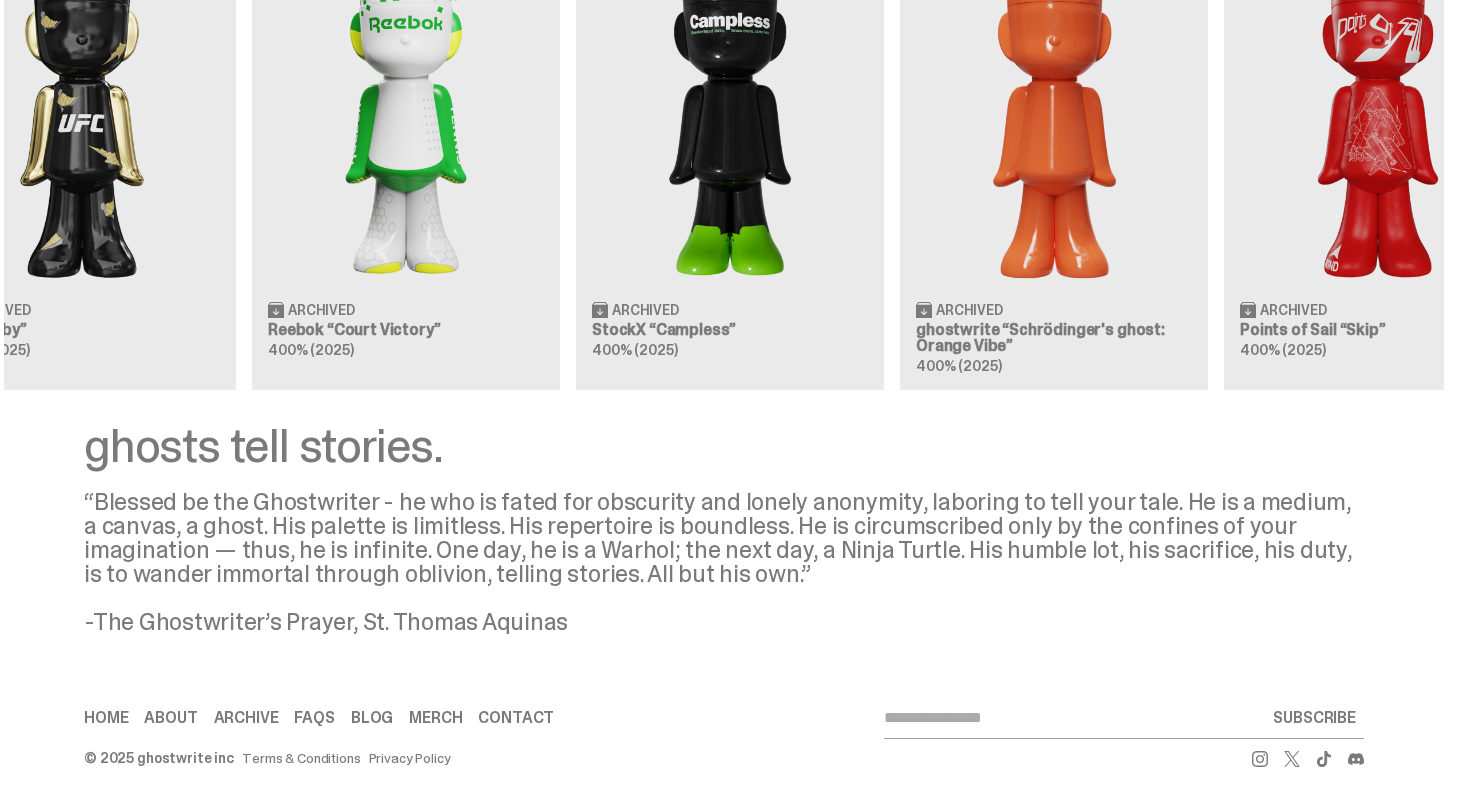 click on "Merch" at bounding box center (435, 718) 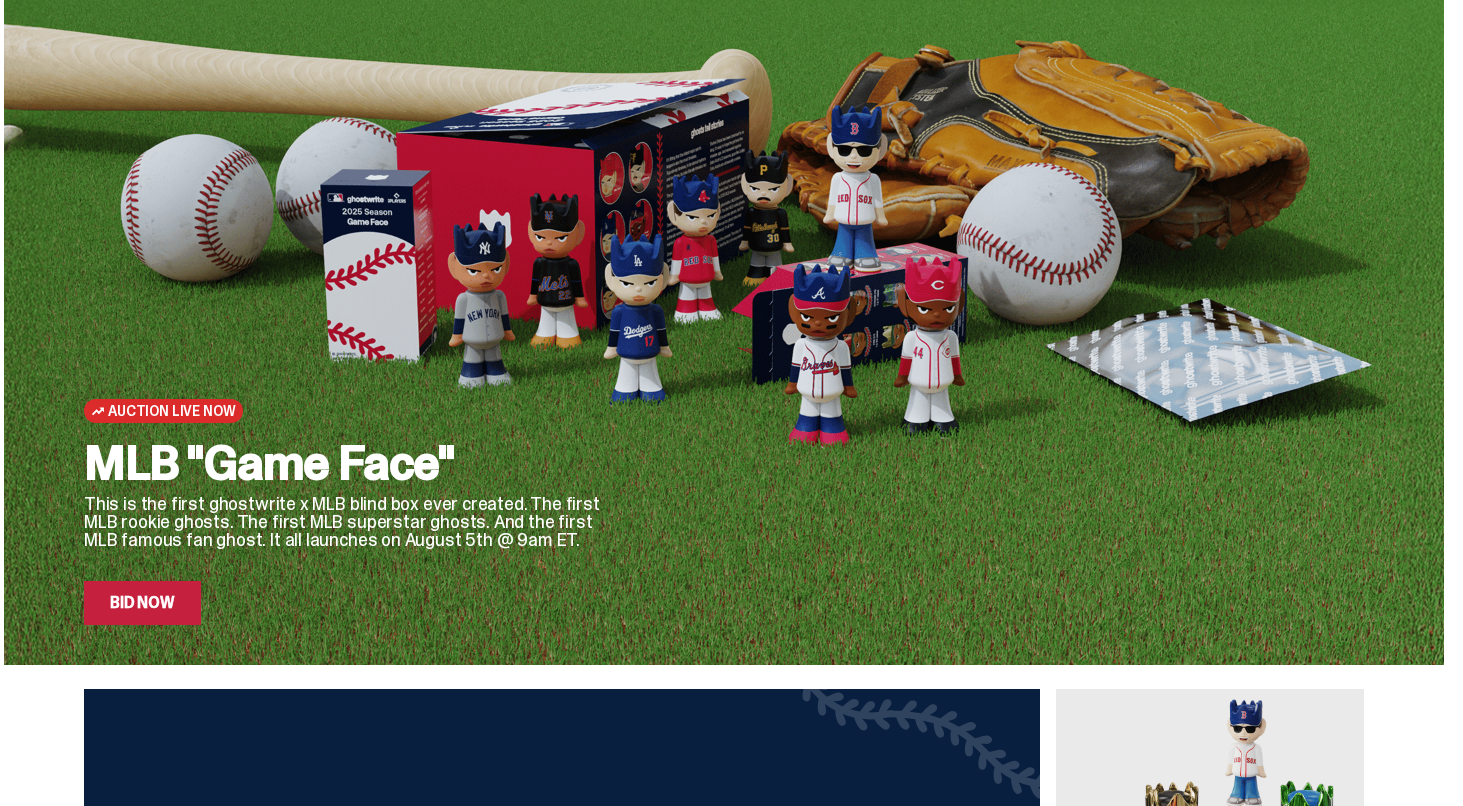 scroll, scrollTop: 0, scrollLeft: 0, axis: both 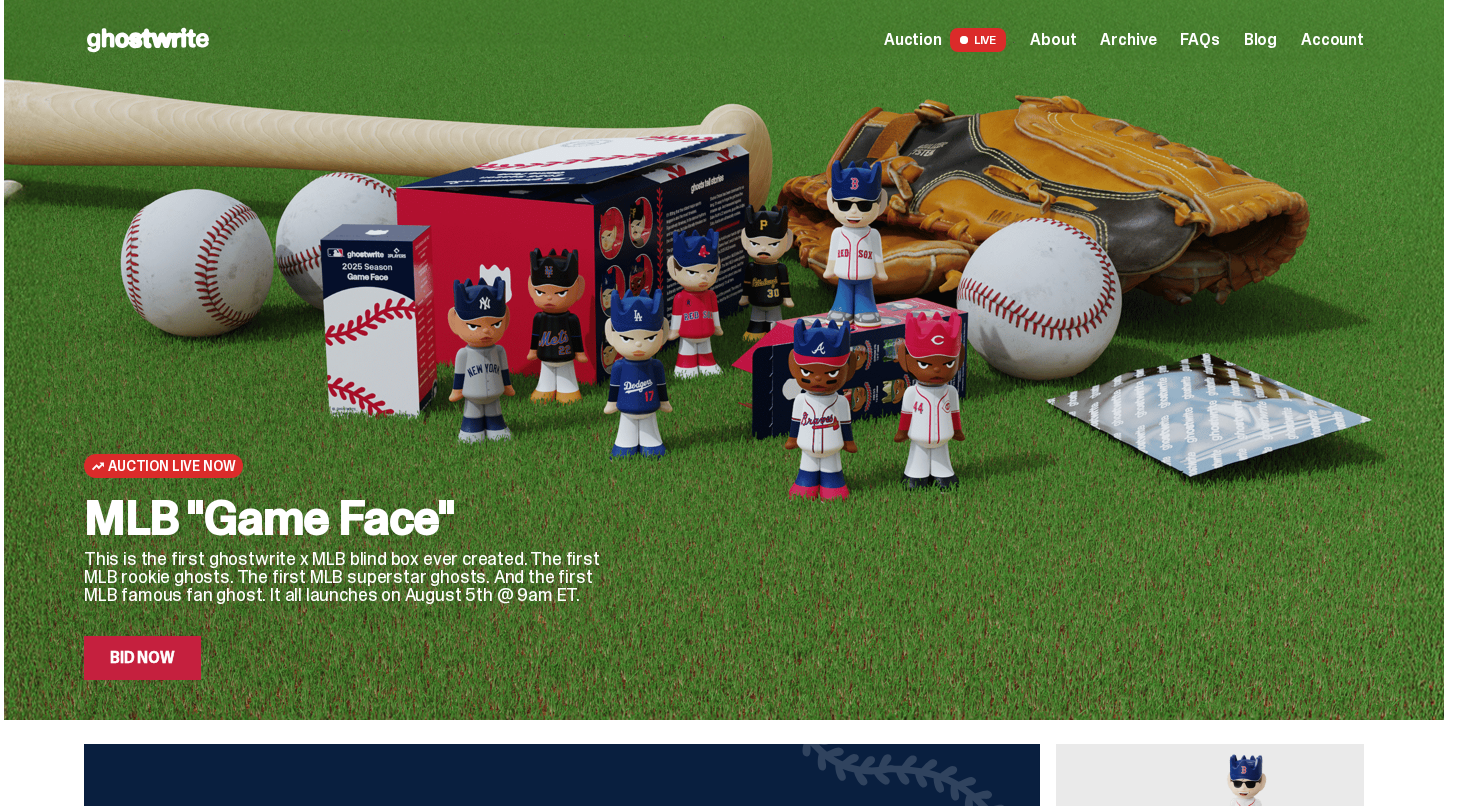 click on "Archive" at bounding box center [1128, 40] 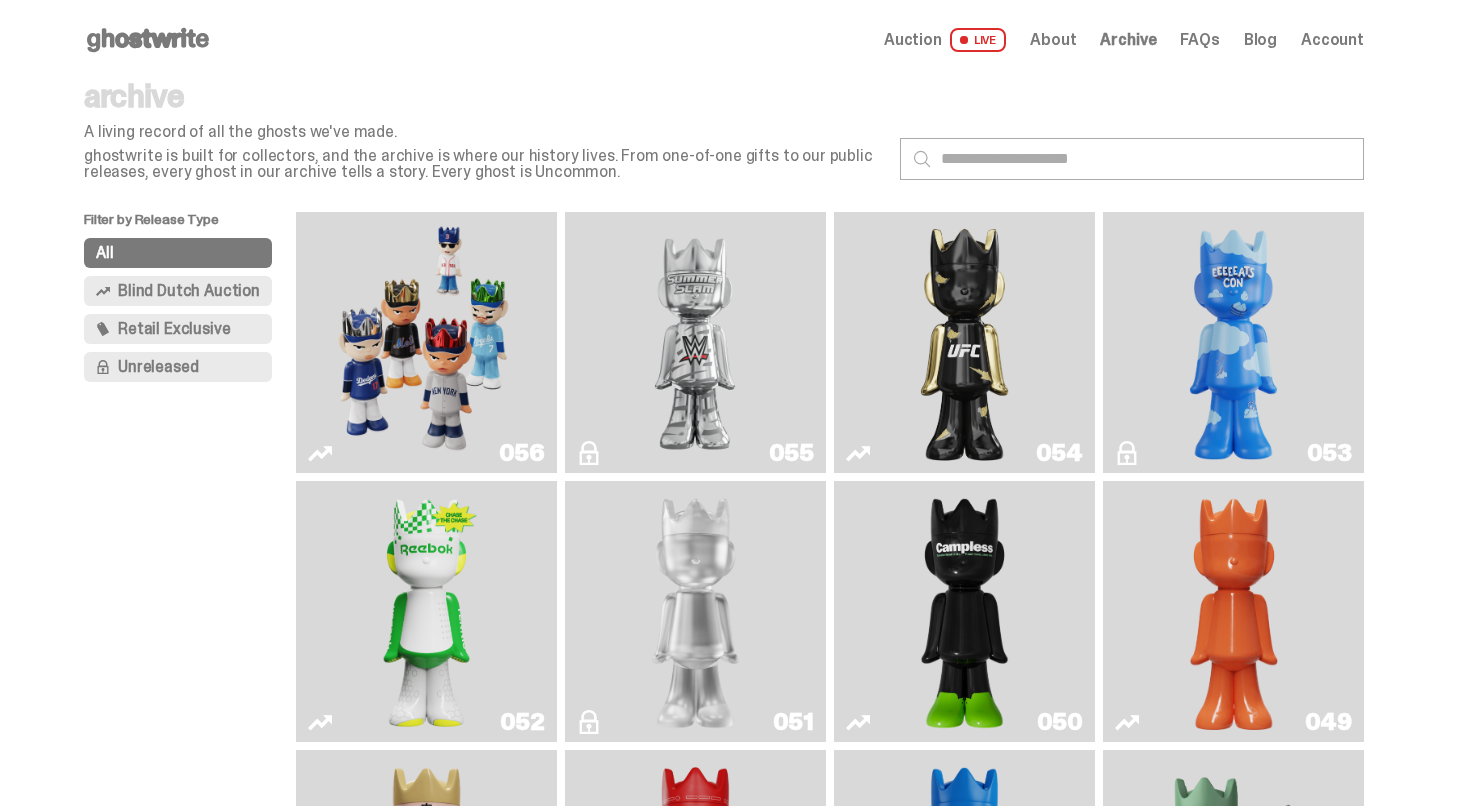 click on "Retail Exclusive" at bounding box center [174, 329] 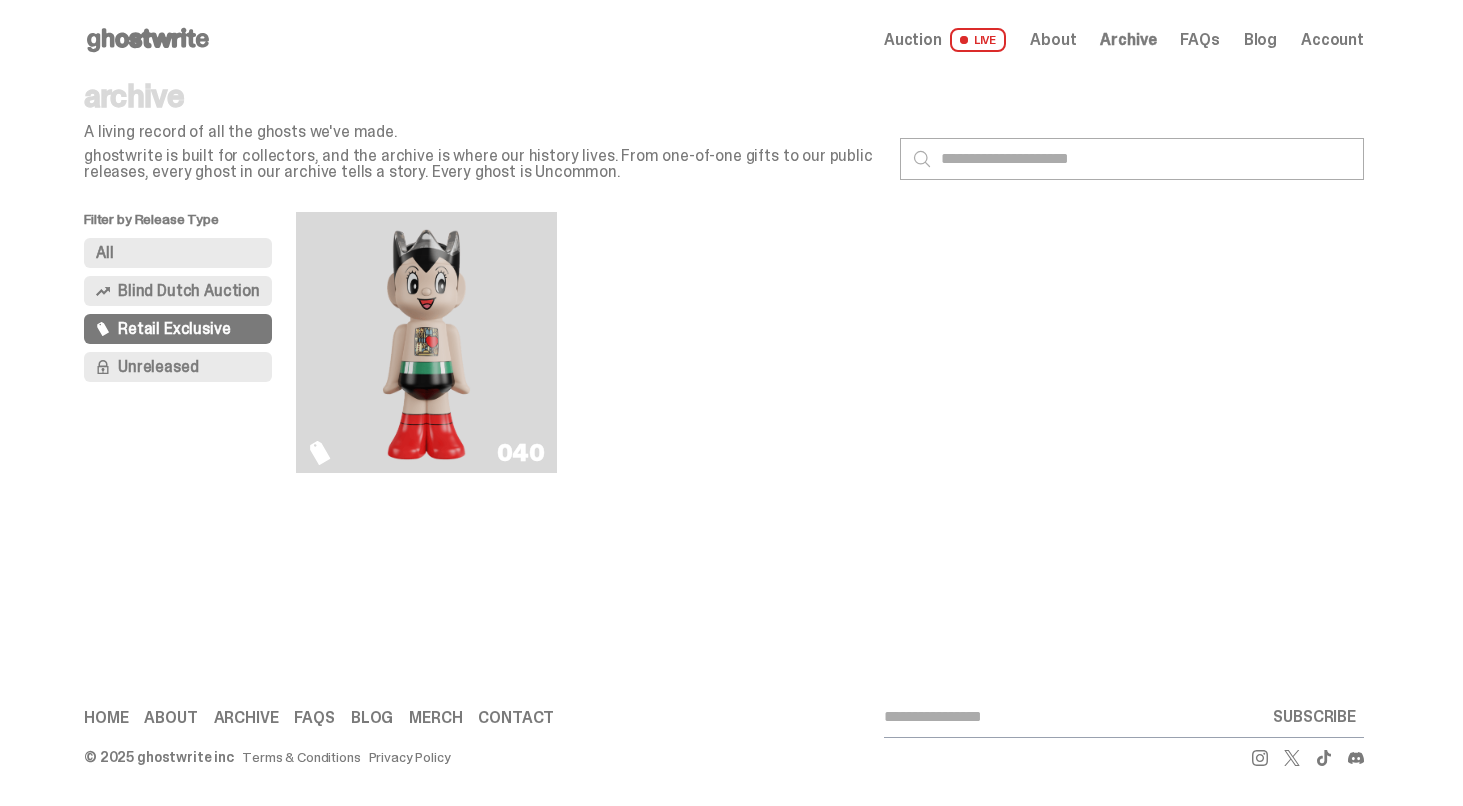 click on "Unreleased" at bounding box center [158, 367] 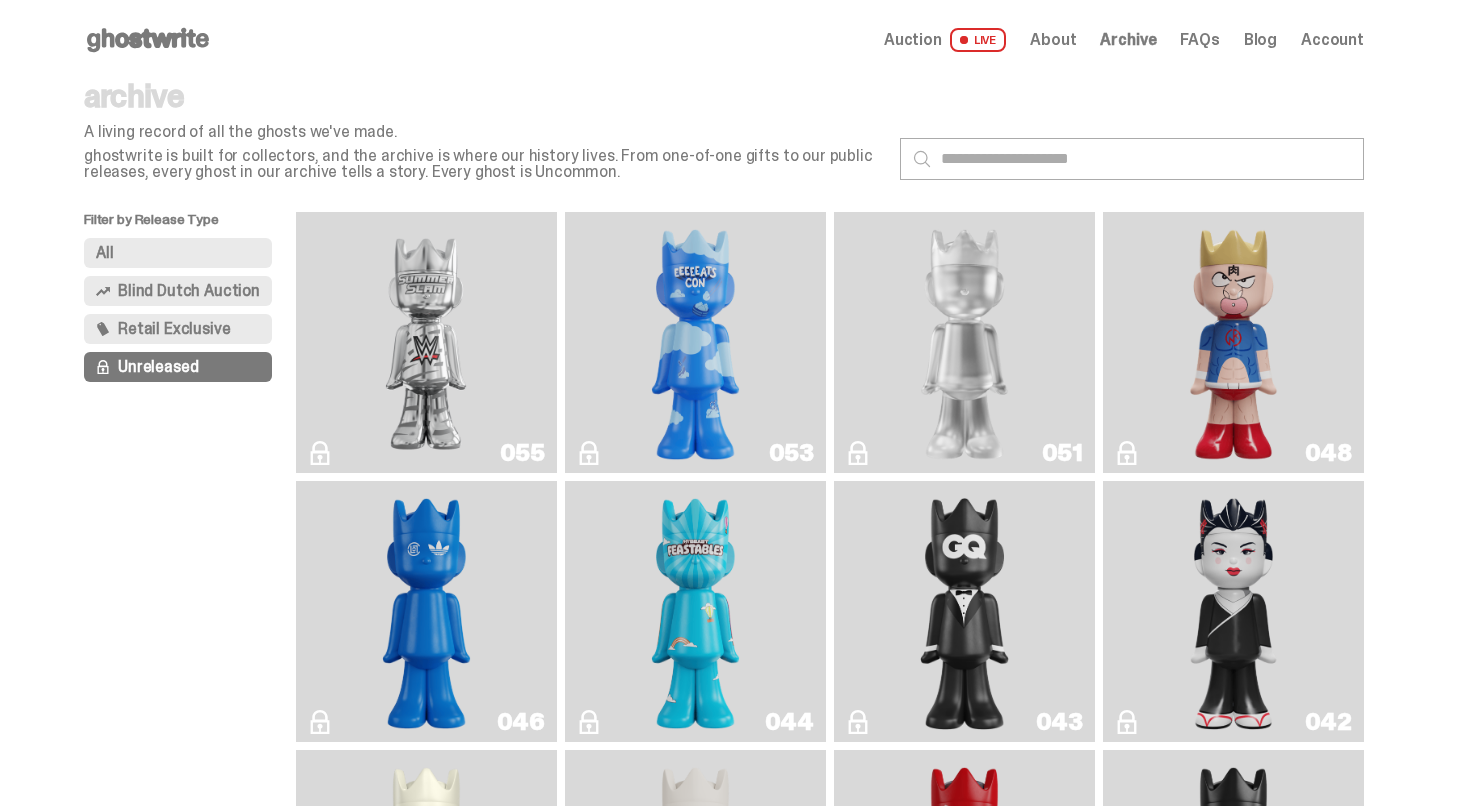 click on "Retail Exclusive" at bounding box center (178, 329) 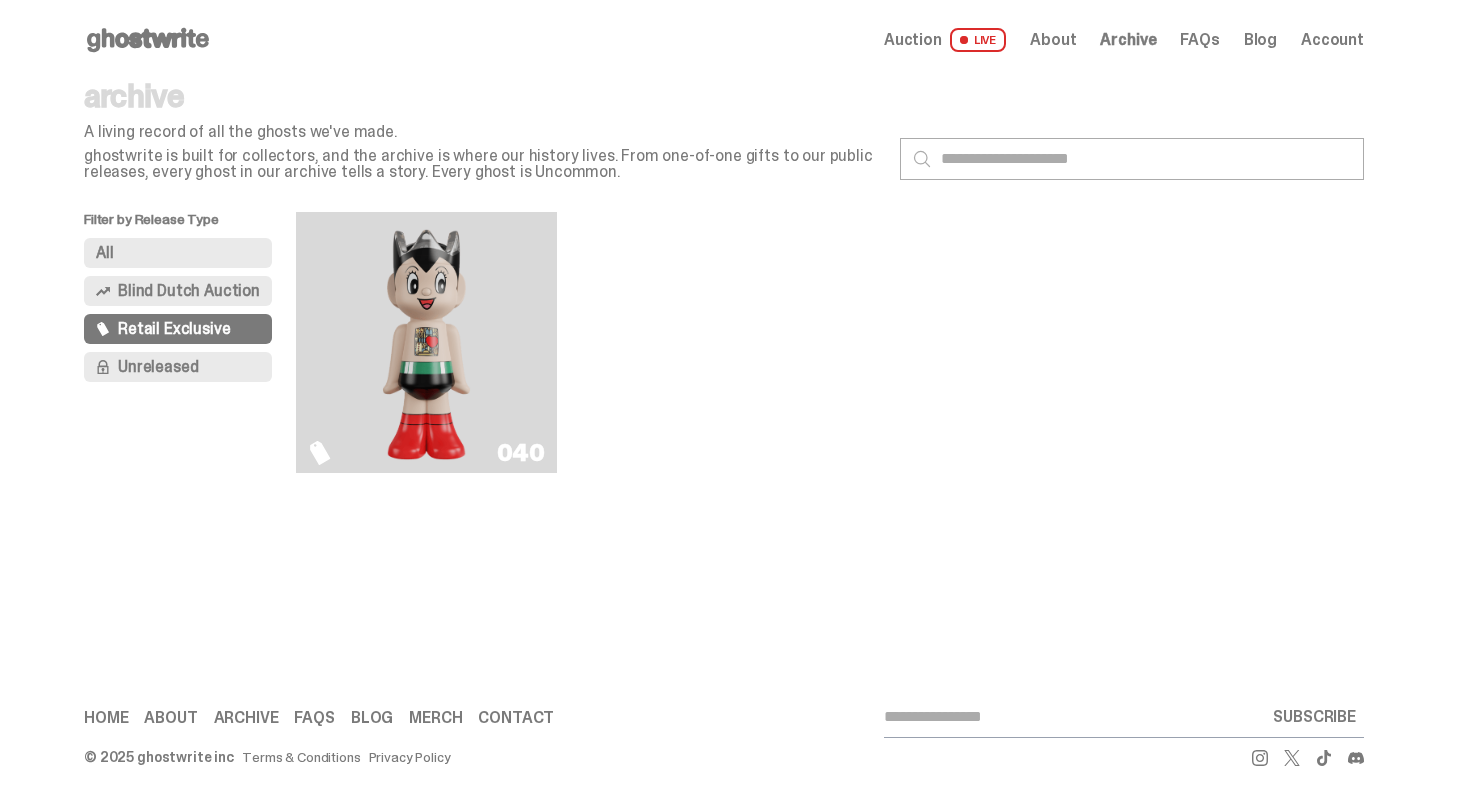 click on "Blind Dutch Auction" at bounding box center [189, 291] 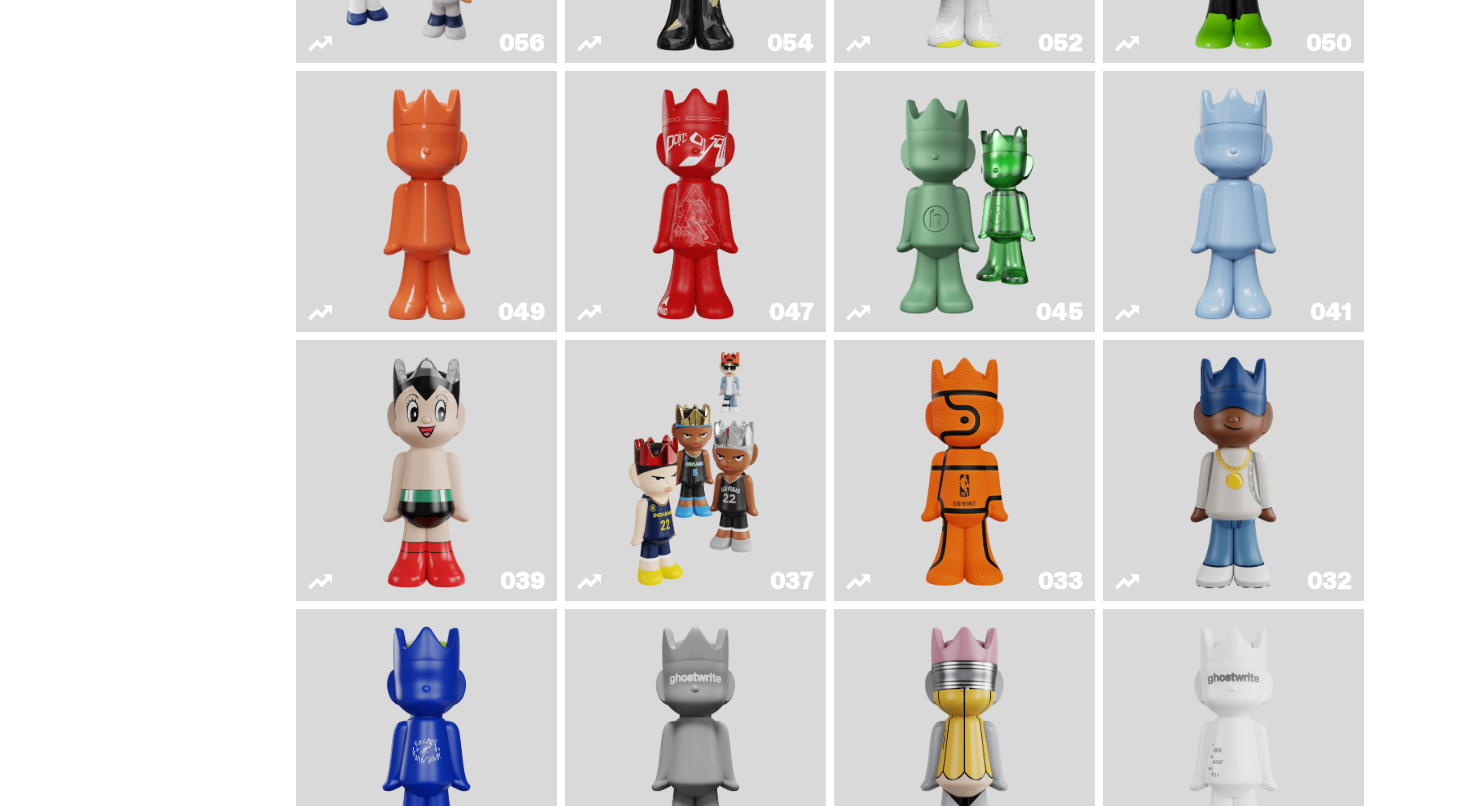 scroll, scrollTop: 631, scrollLeft: 0, axis: vertical 